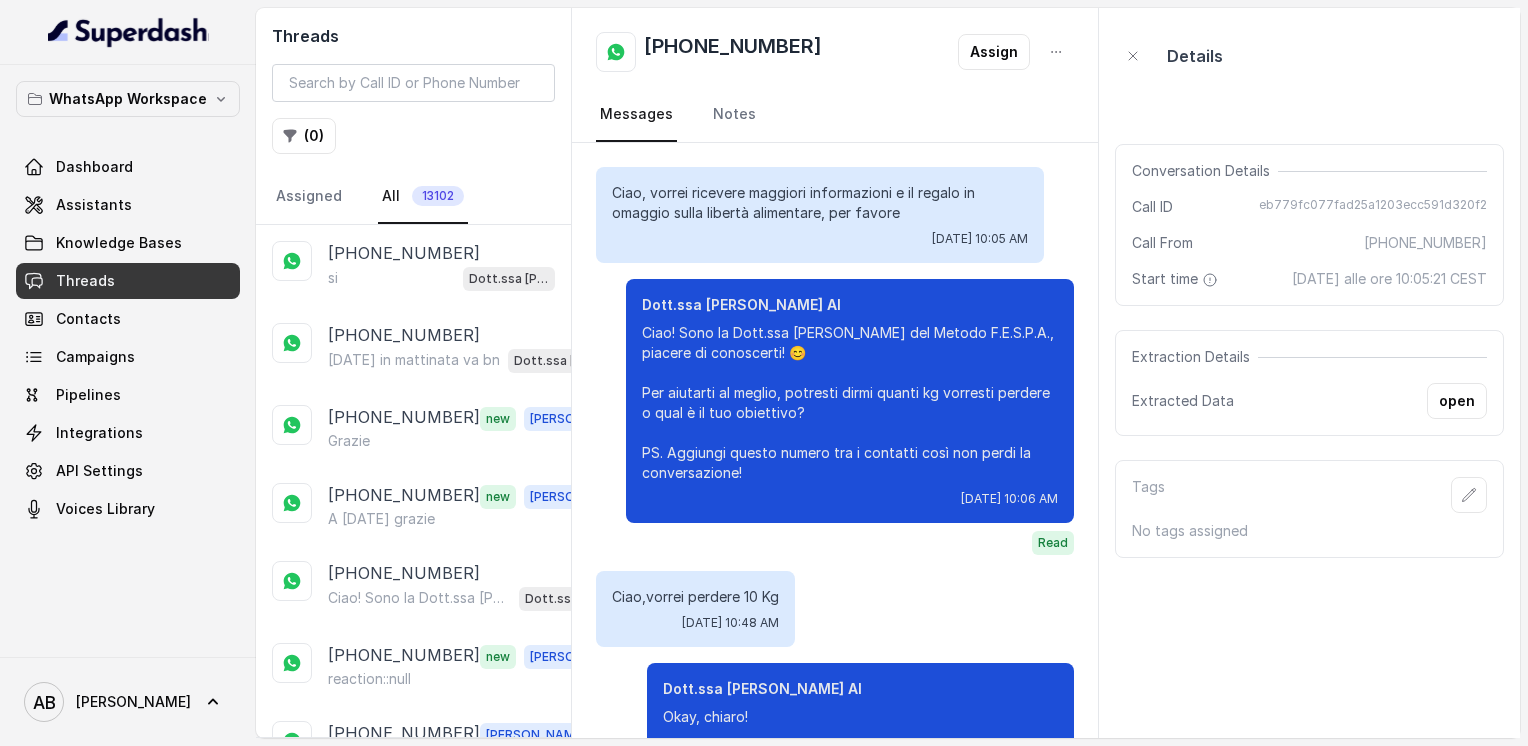 scroll, scrollTop: 0, scrollLeft: 0, axis: both 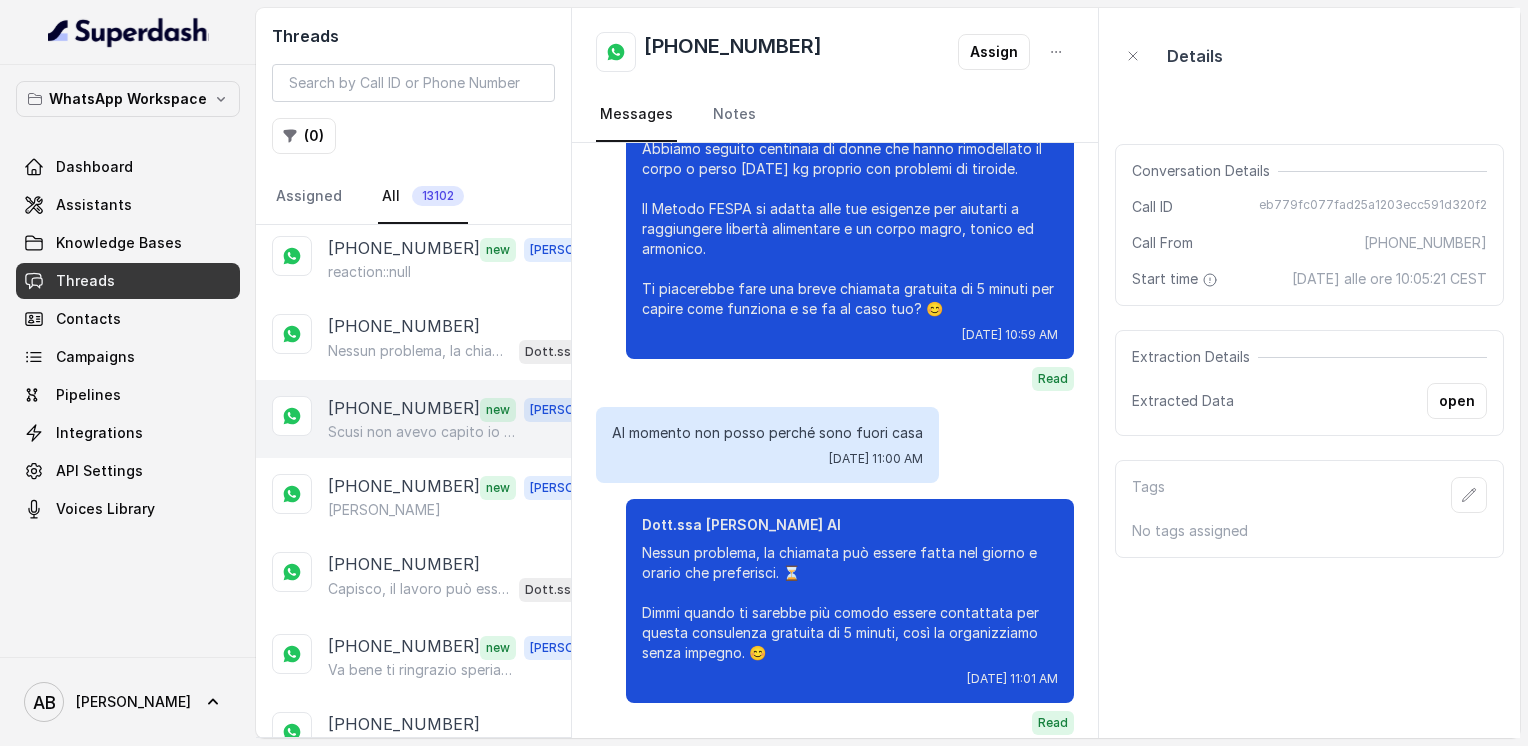 click on "[PHONE_NUMBER]" at bounding box center [404, 409] 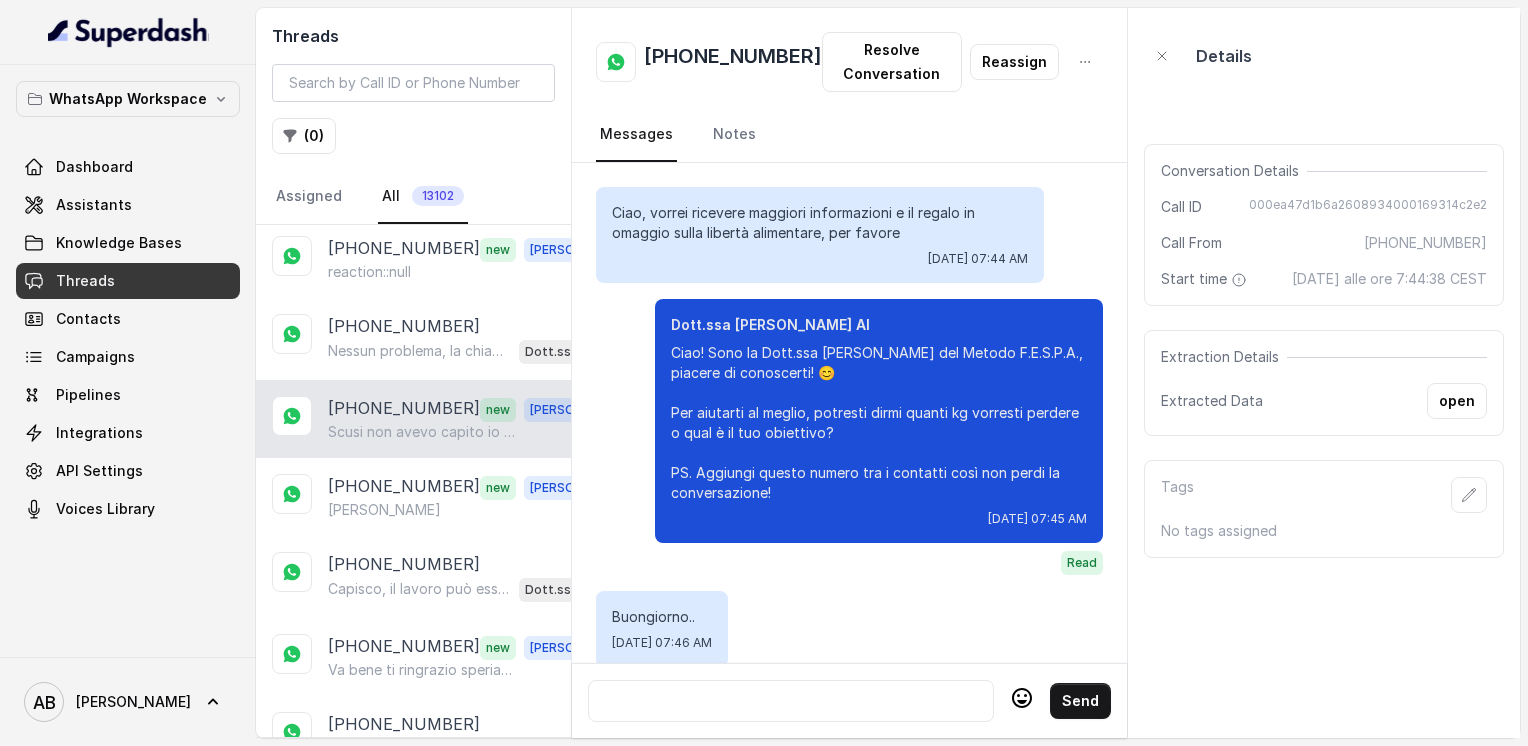 scroll, scrollTop: 2784, scrollLeft: 0, axis: vertical 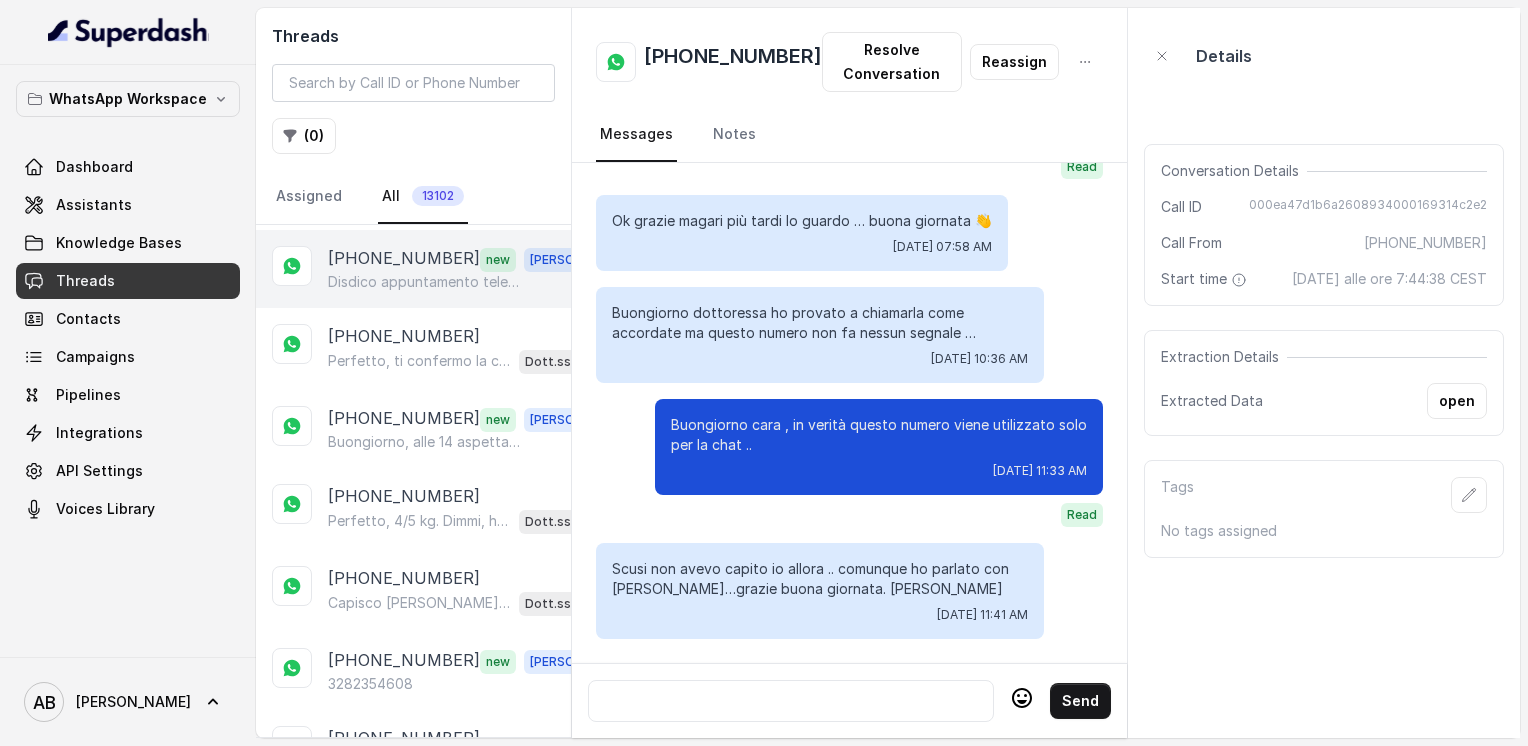 click on "Disdico appuntamento  telefonico  di [DATE]  ,non chiamate ho cambiato  idea" at bounding box center [424, 282] 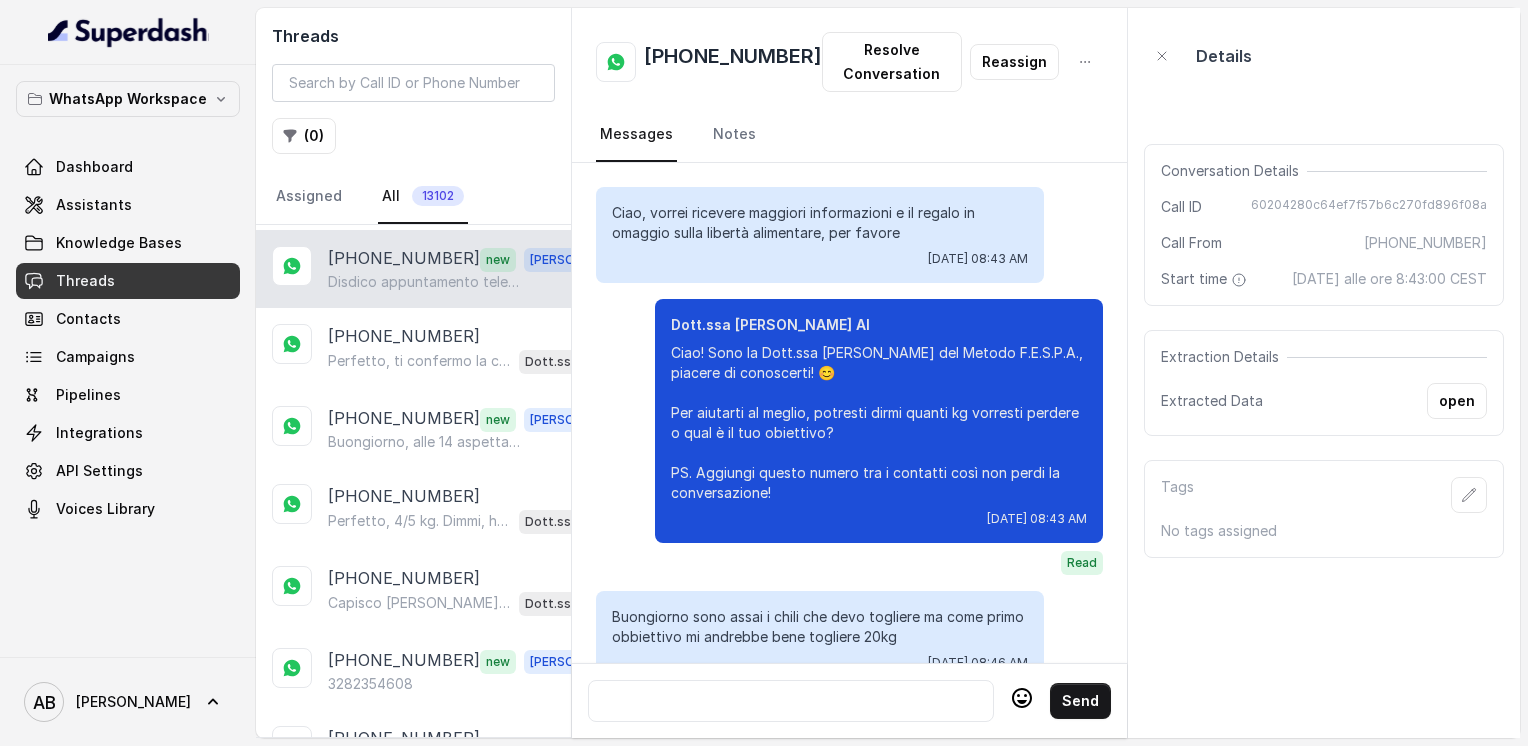 scroll, scrollTop: 2512, scrollLeft: 0, axis: vertical 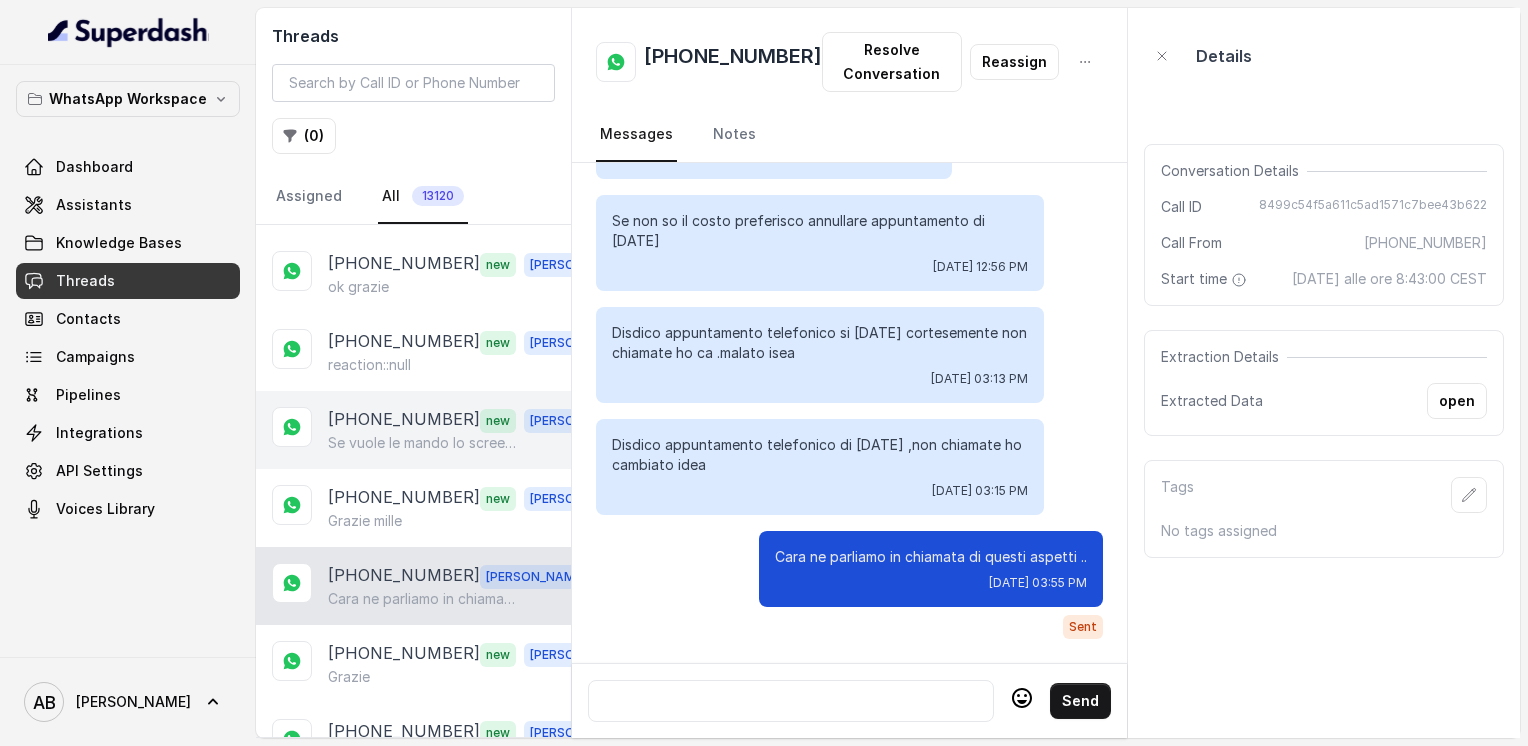 click on "Se vuole le mando lo screen delle chiamate" at bounding box center [424, 443] 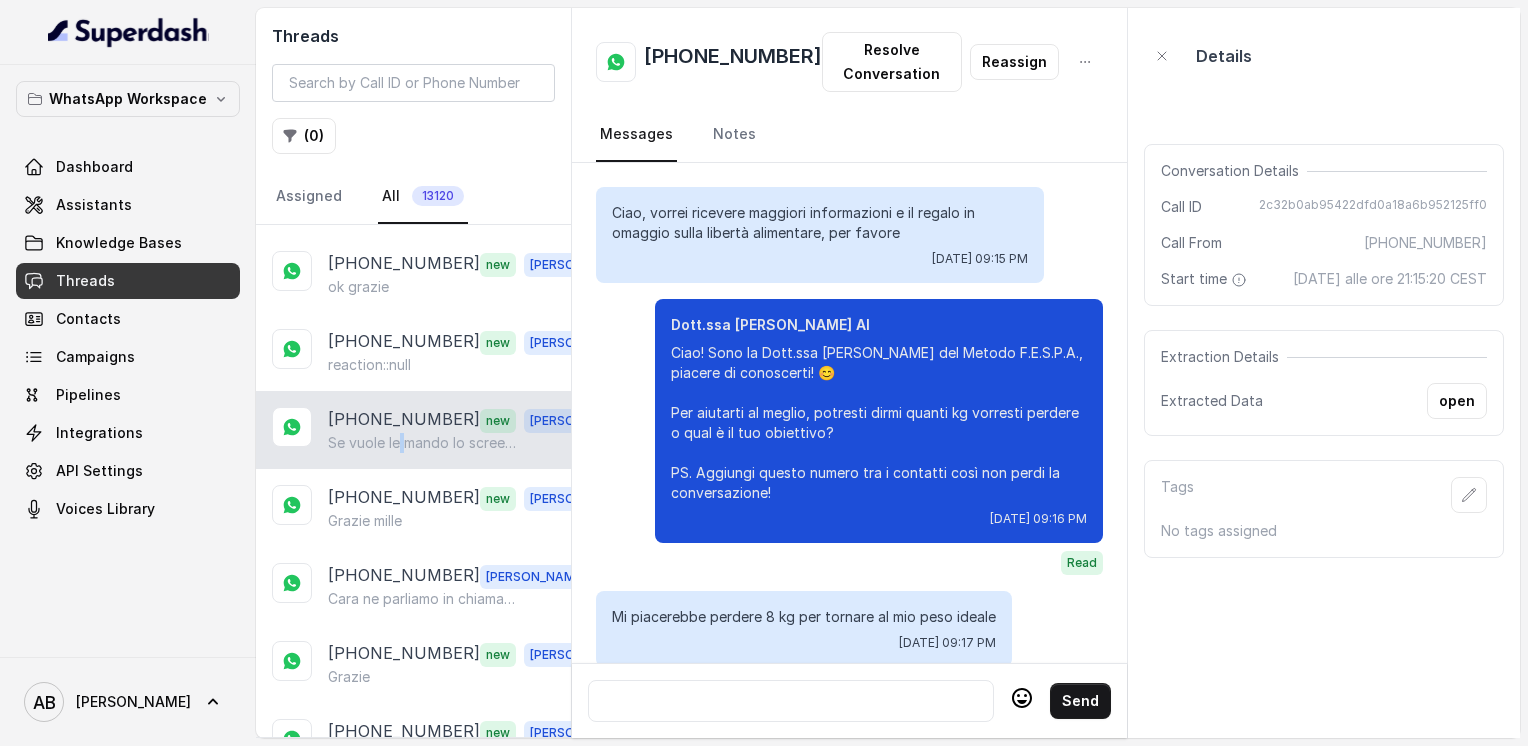 scroll, scrollTop: 3704, scrollLeft: 0, axis: vertical 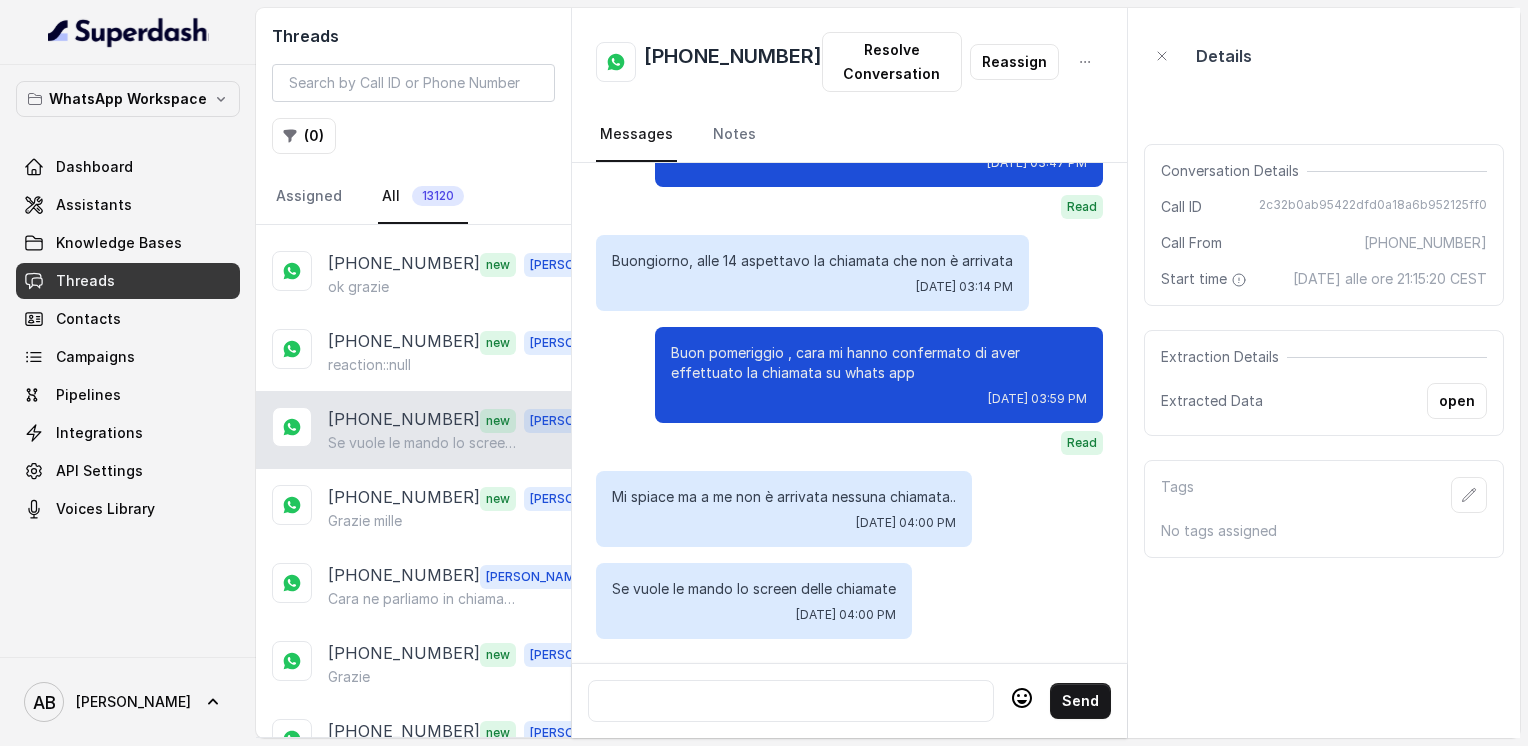 click at bounding box center (791, 701) 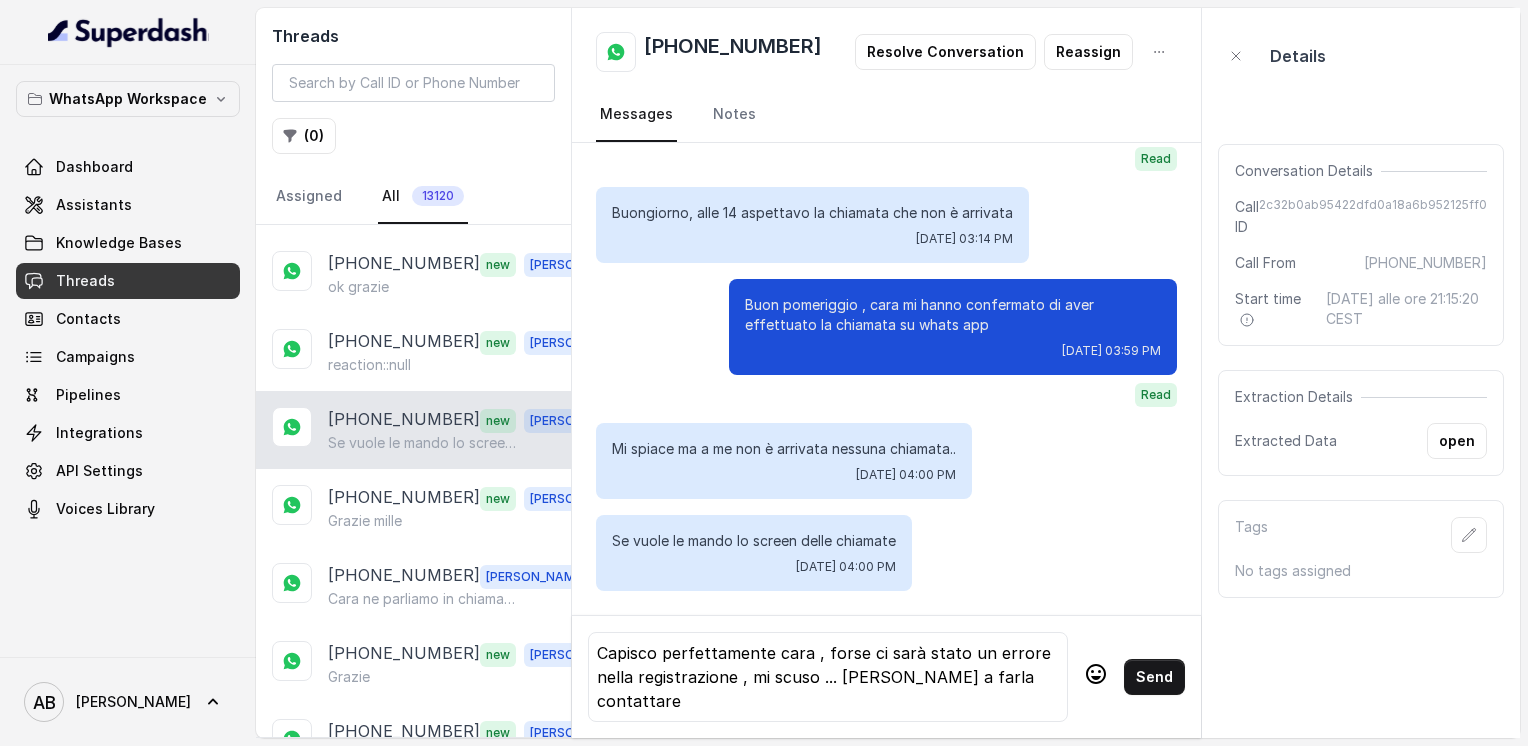 click 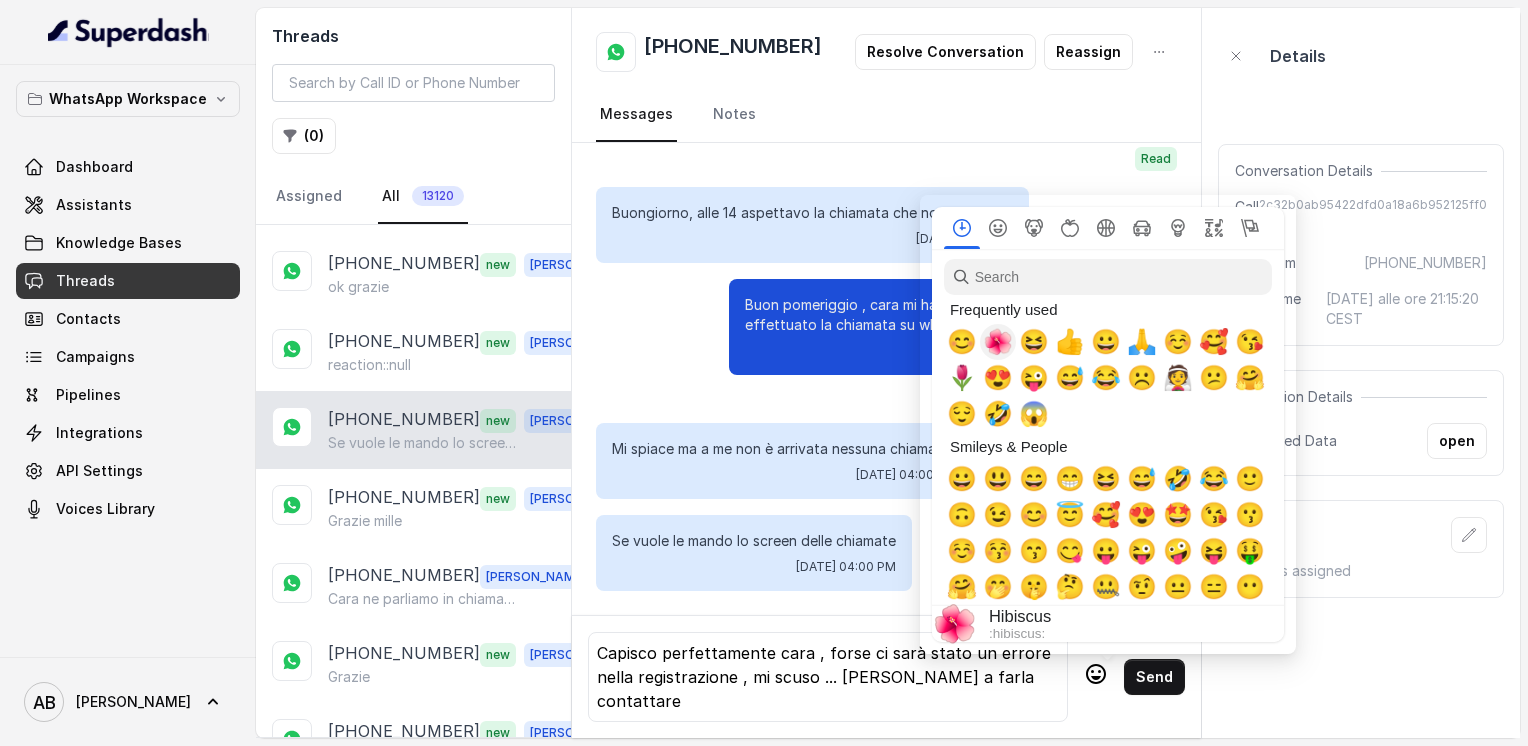 click on "🌺" at bounding box center [998, 342] 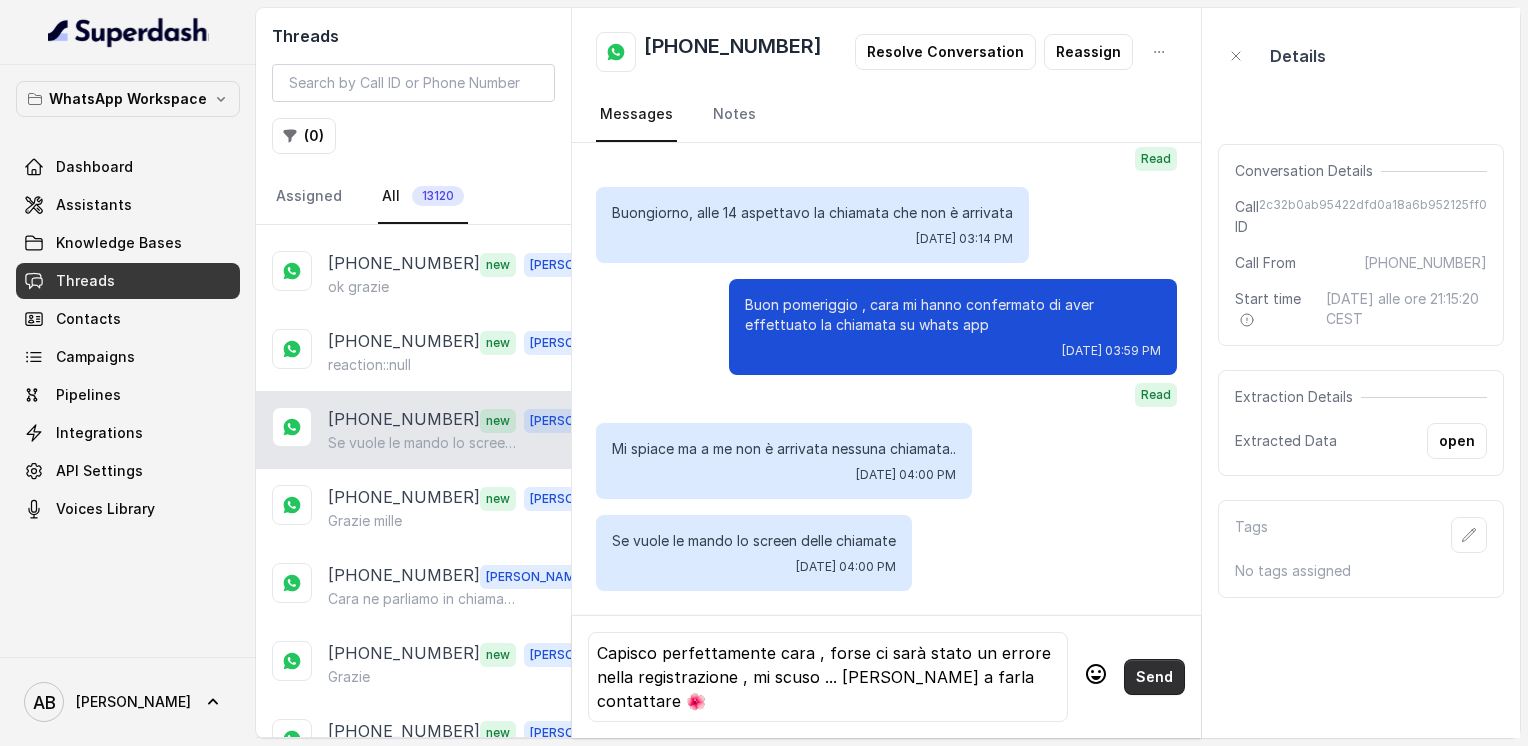 click on "Send" at bounding box center (1154, 677) 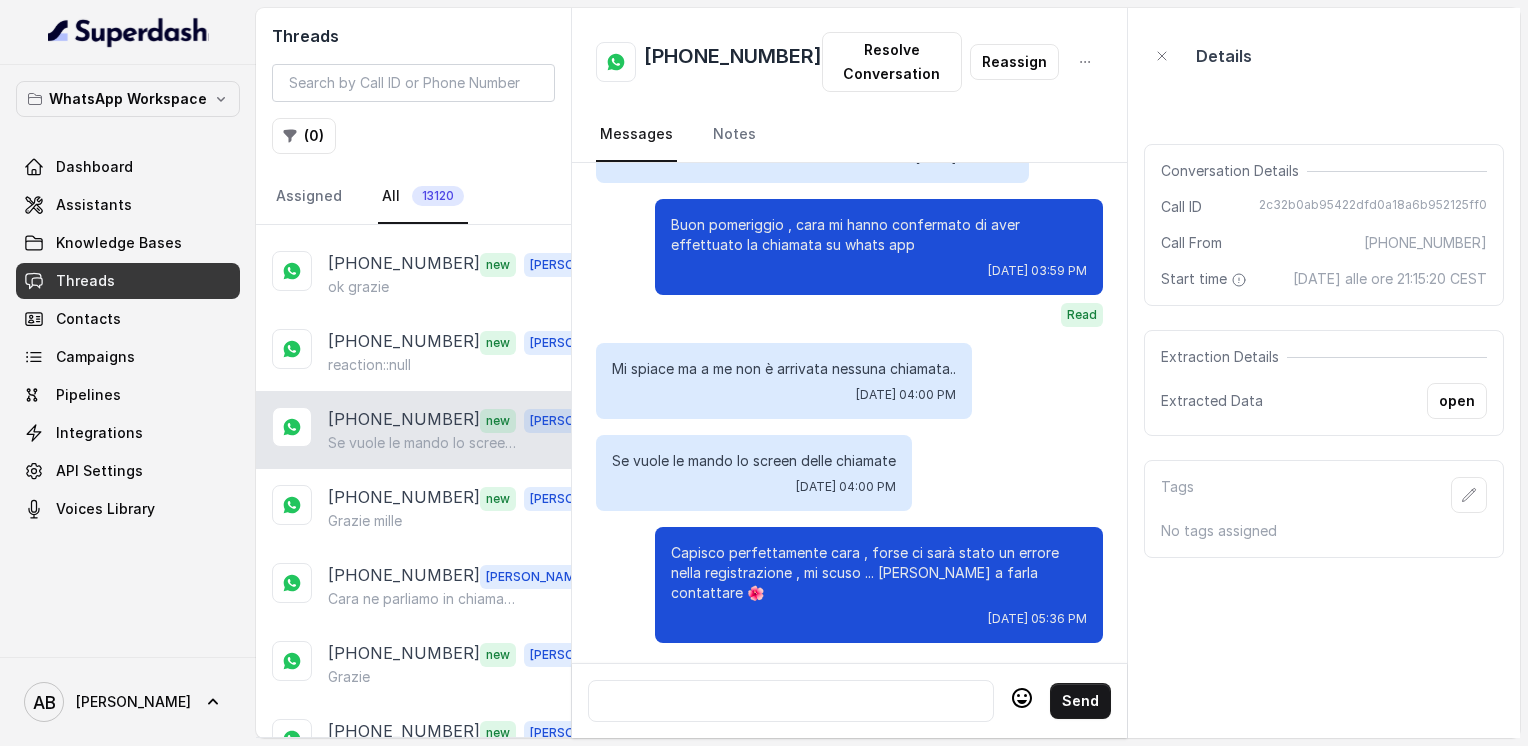 scroll, scrollTop: 3816, scrollLeft: 0, axis: vertical 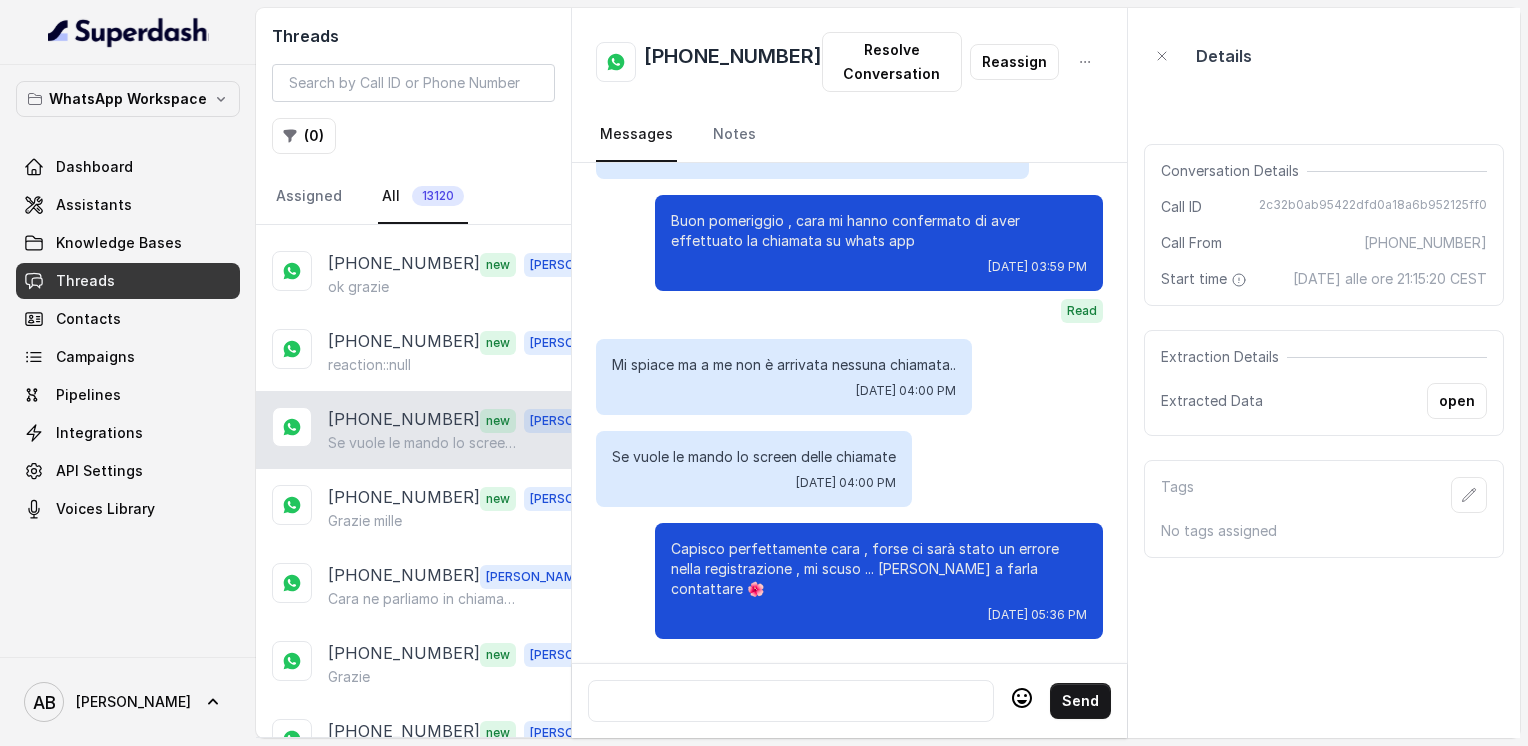 click at bounding box center [791, 701] 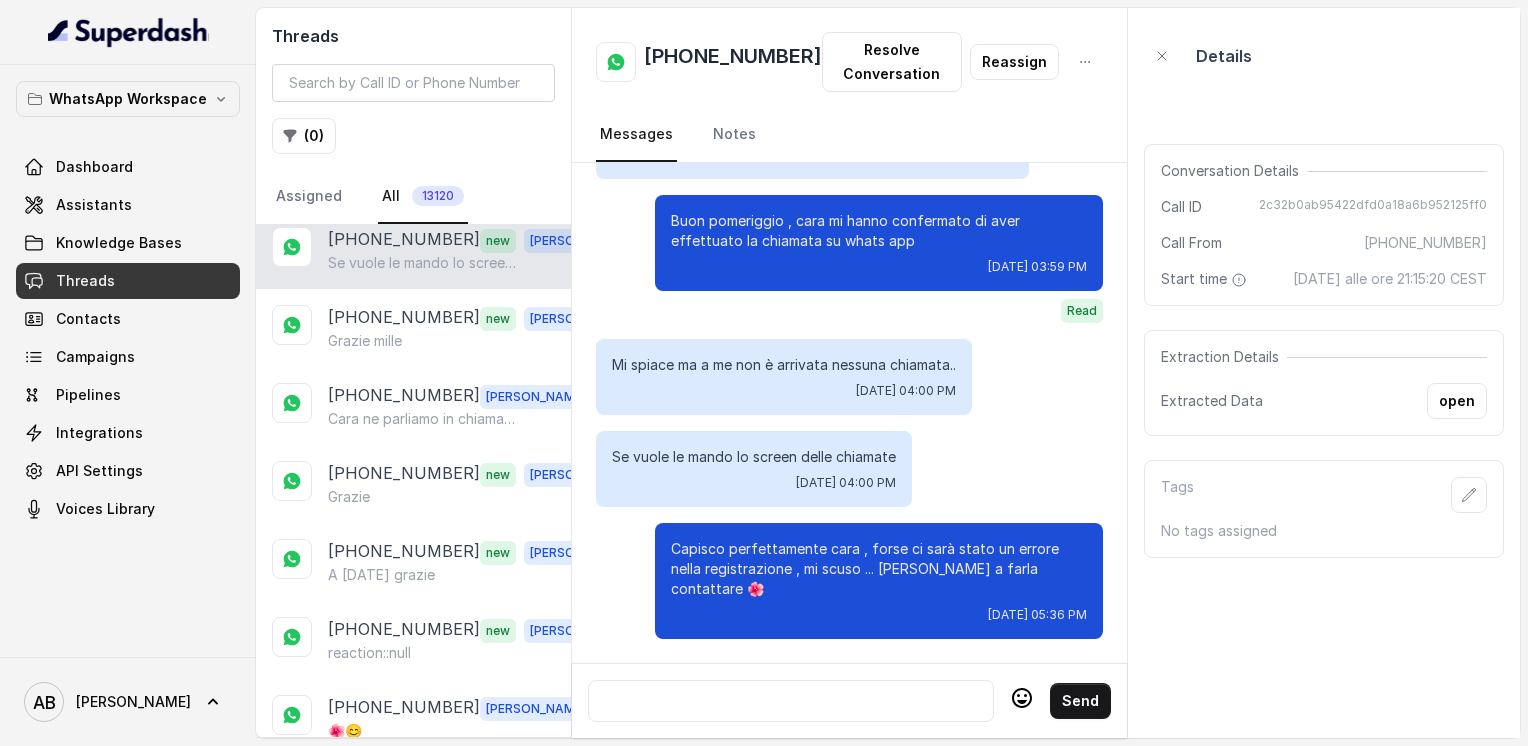 scroll, scrollTop: 2040, scrollLeft: 0, axis: vertical 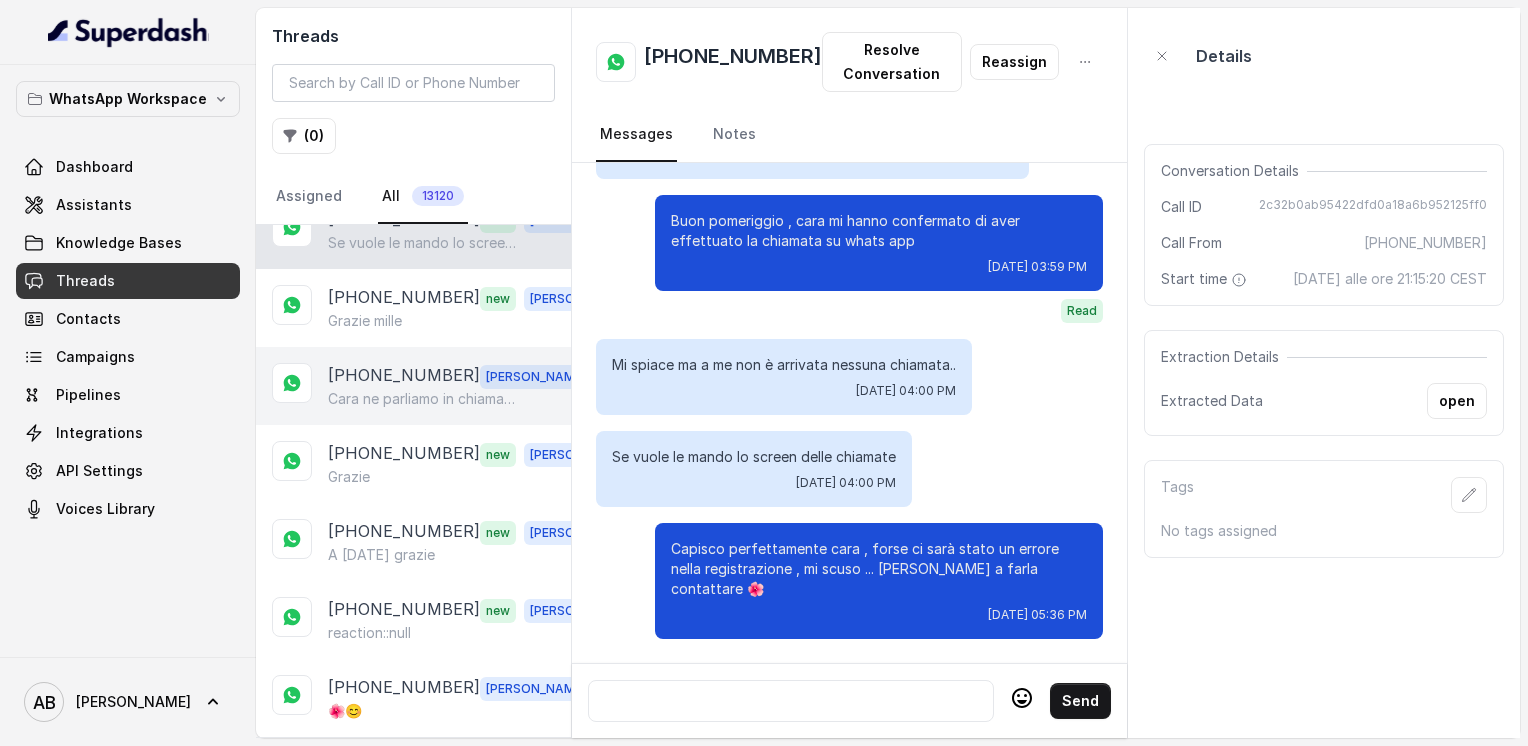 click on "Cara ne parliamo in chiamata di questi aspetti .." at bounding box center [424, 399] 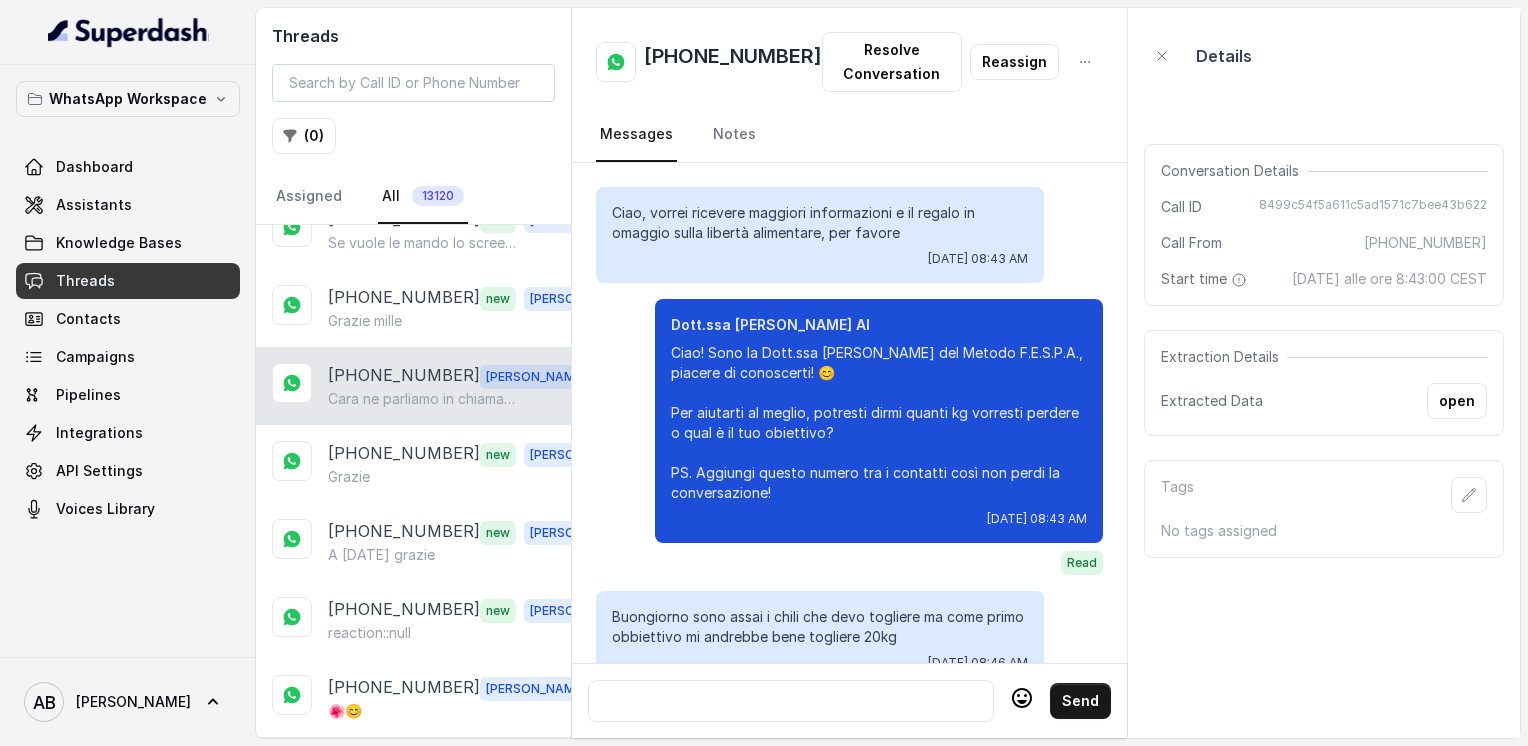 scroll, scrollTop: 2636, scrollLeft: 0, axis: vertical 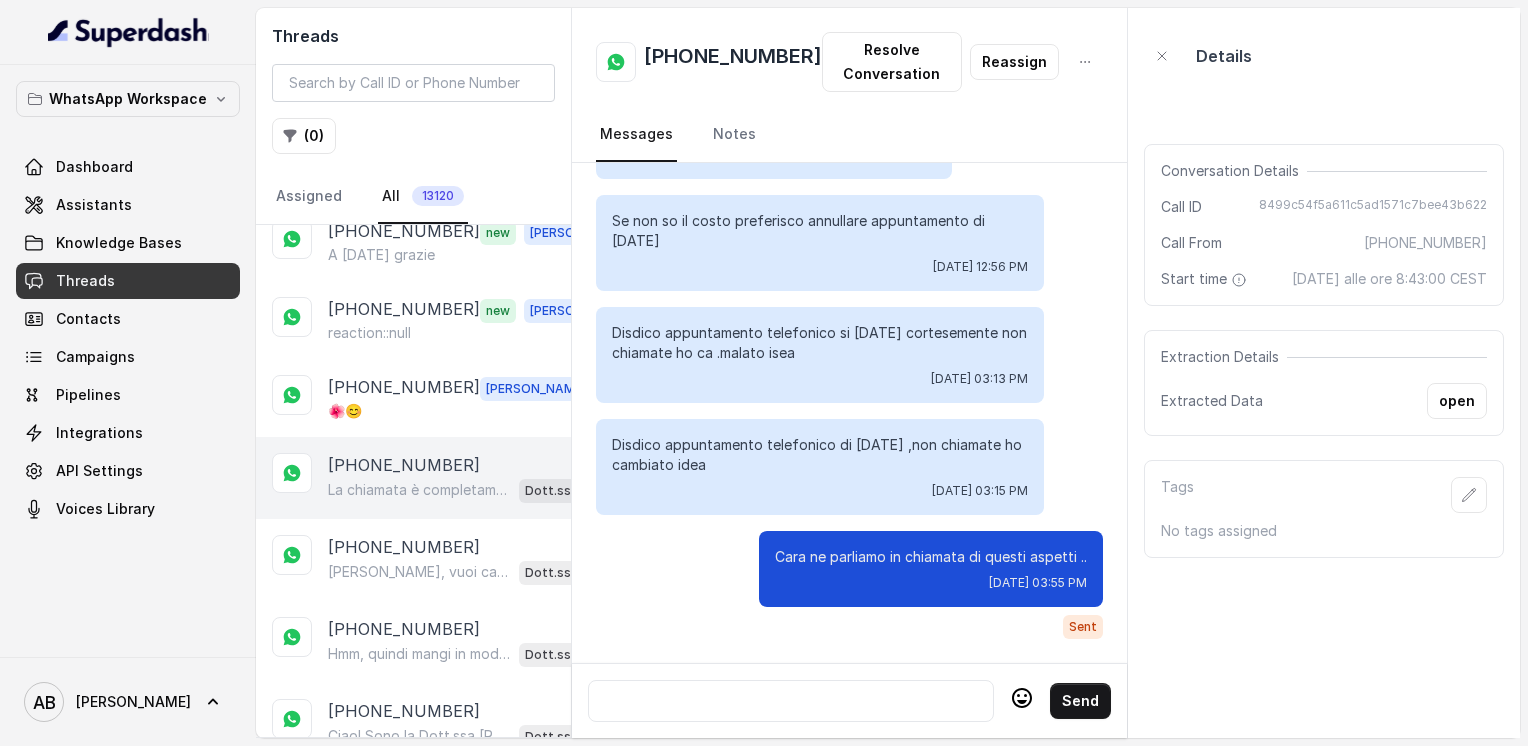 click on "La chiamata è completamente gratuita e senza impegno, serve solo a farti capire come funziona il Metodo FESPA e cosa è più adatto a te.
Se poi vorrai, potrai valutare con calma il percorso, senza obblighi.
Quale giorno e orario preferisci per la chiamata? 😊" at bounding box center [419, 490] 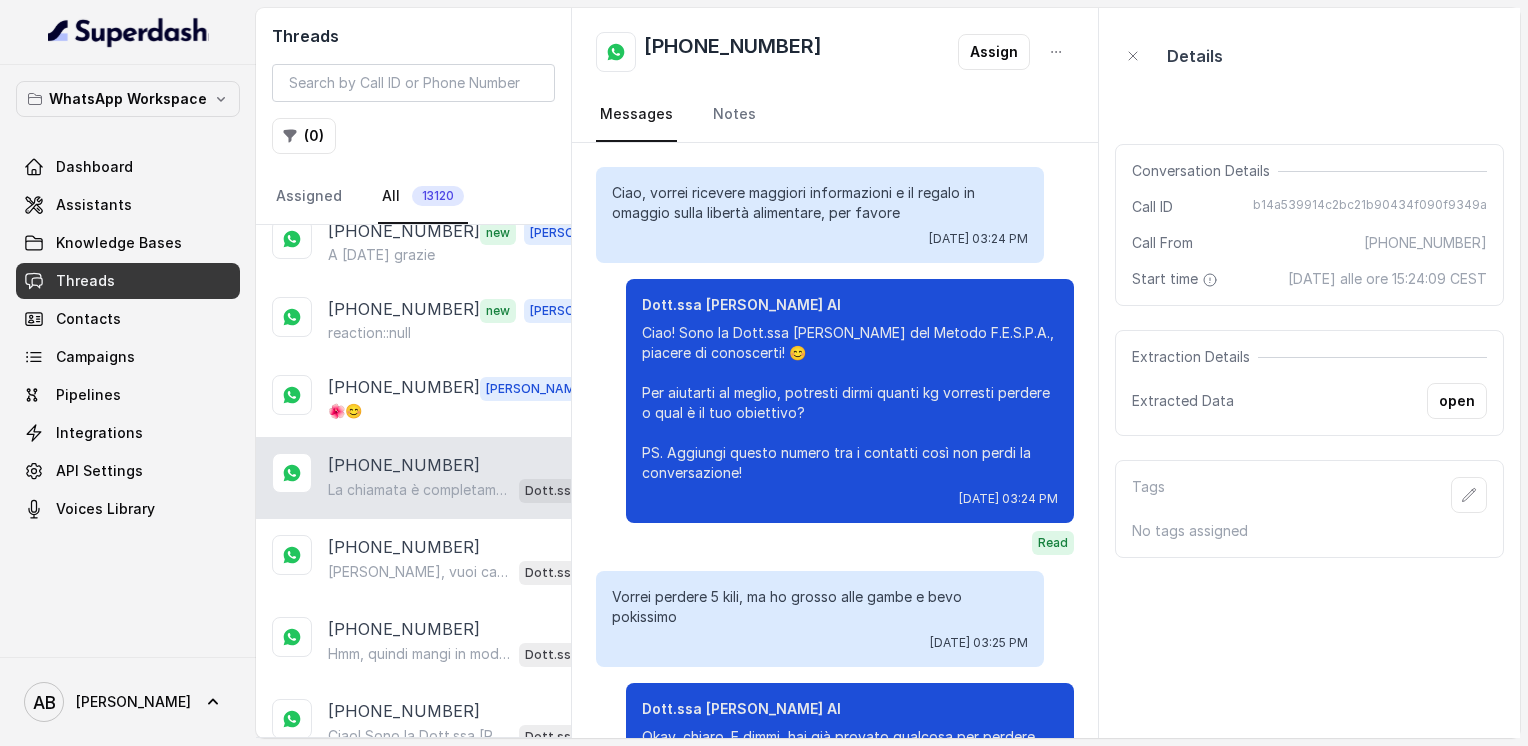 scroll, scrollTop: 1720, scrollLeft: 0, axis: vertical 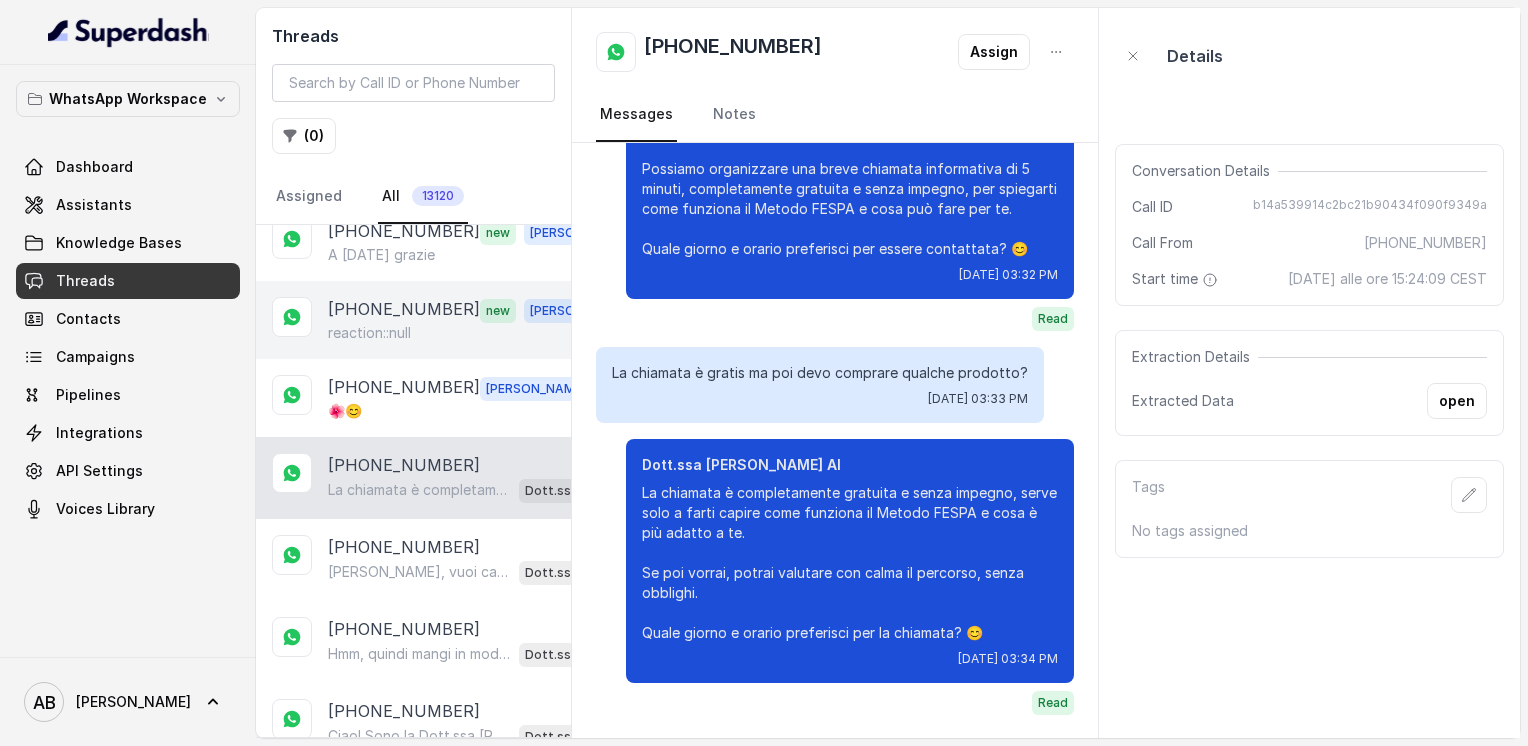 click on "reaction::null" at bounding box center (369, 333) 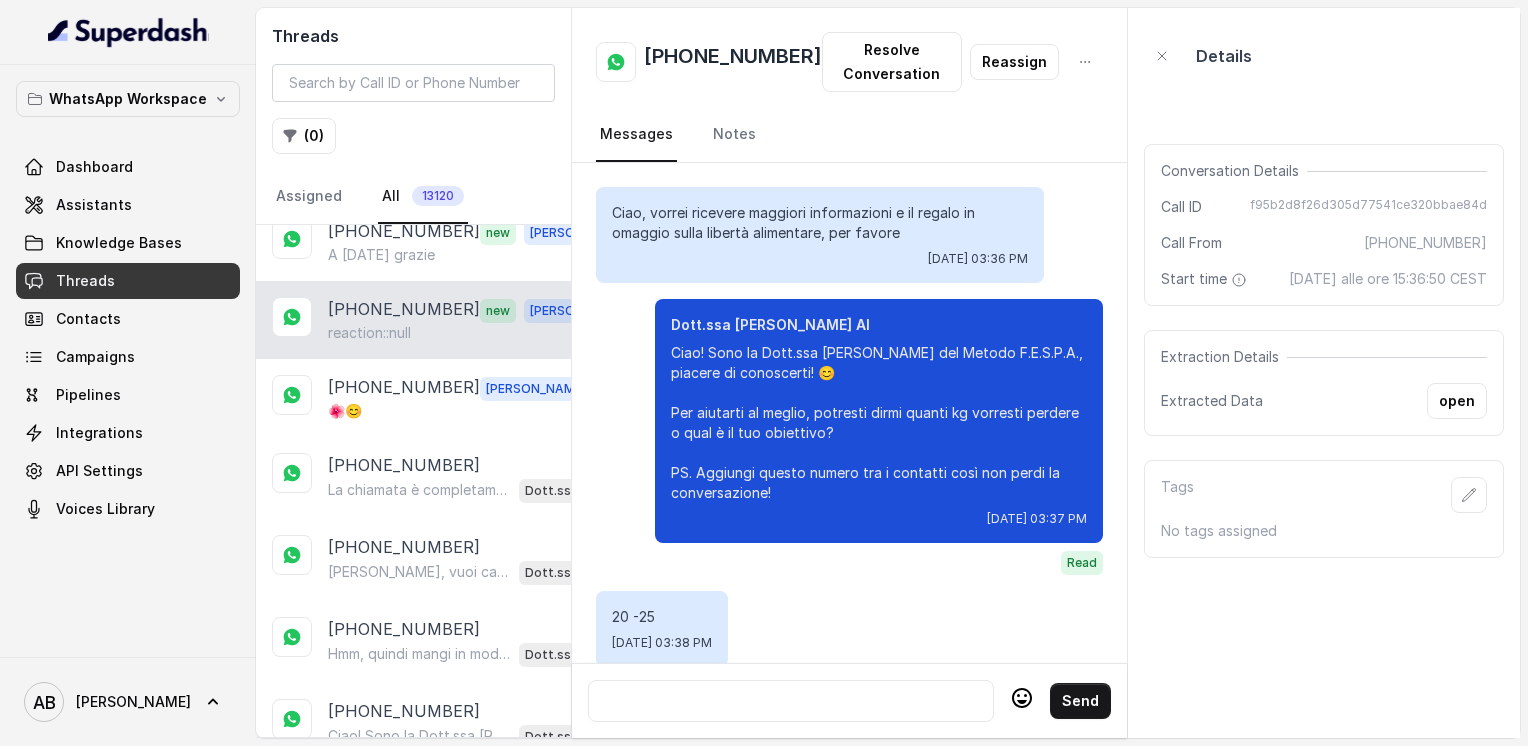 scroll, scrollTop: 2204, scrollLeft: 0, axis: vertical 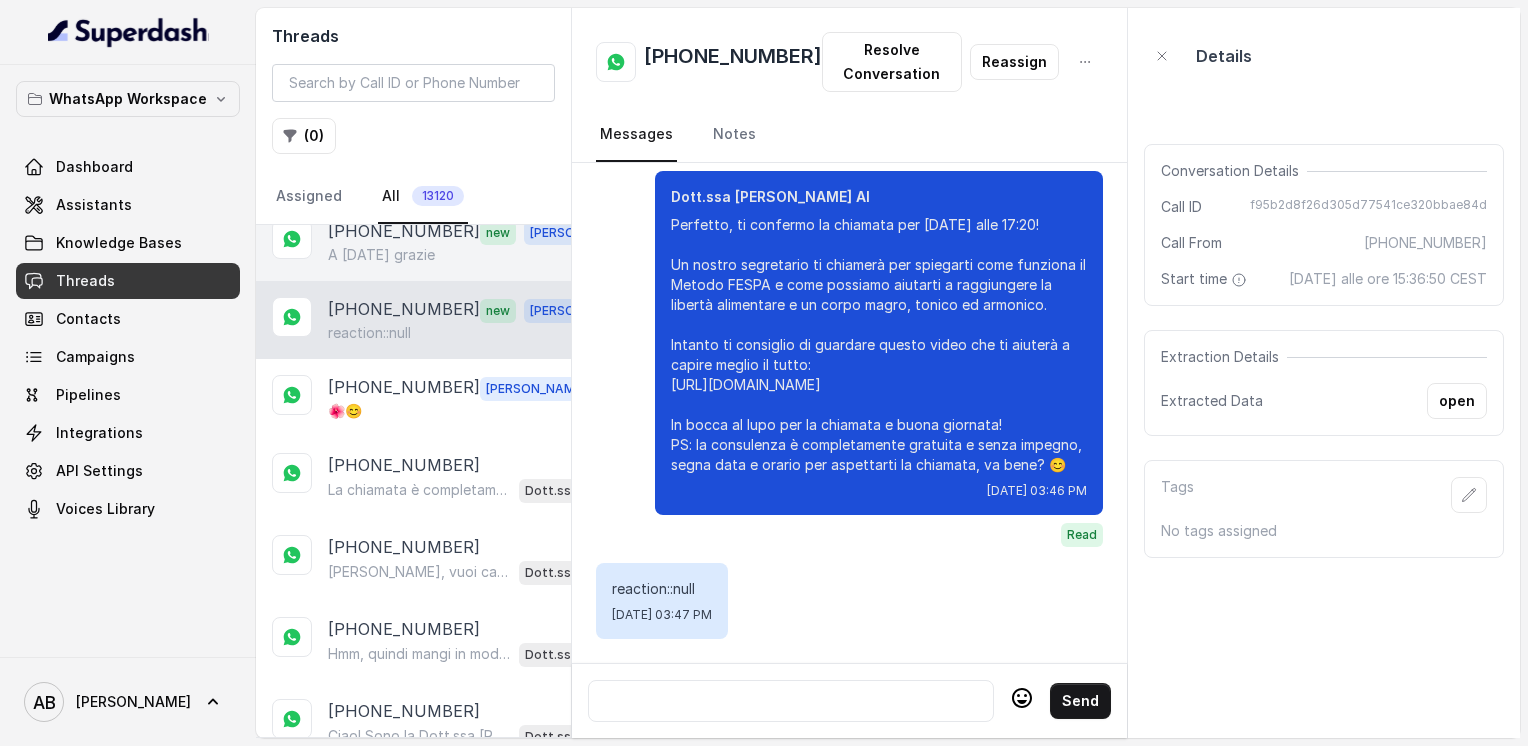 click on "A [DATE] grazie" at bounding box center [381, 255] 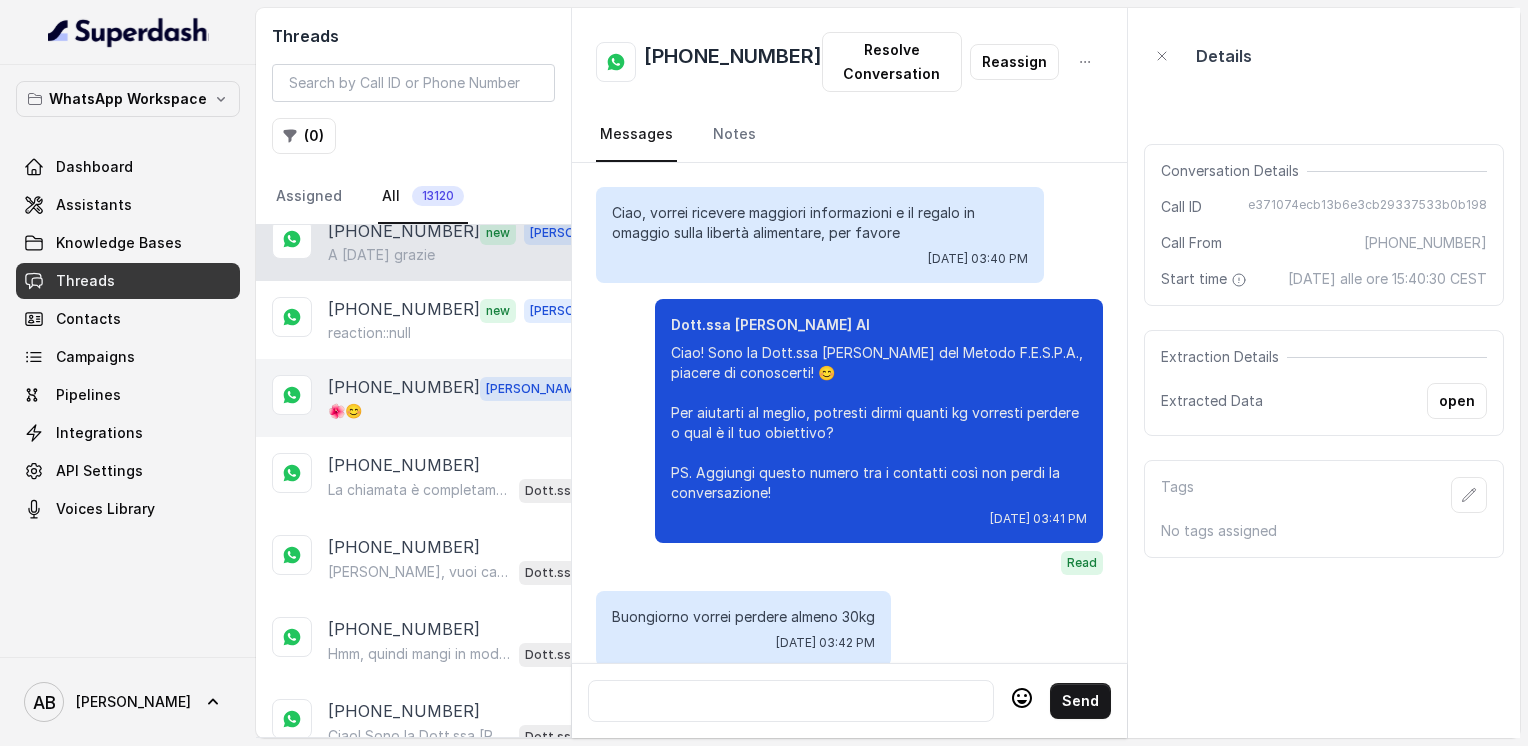 scroll, scrollTop: 2360, scrollLeft: 0, axis: vertical 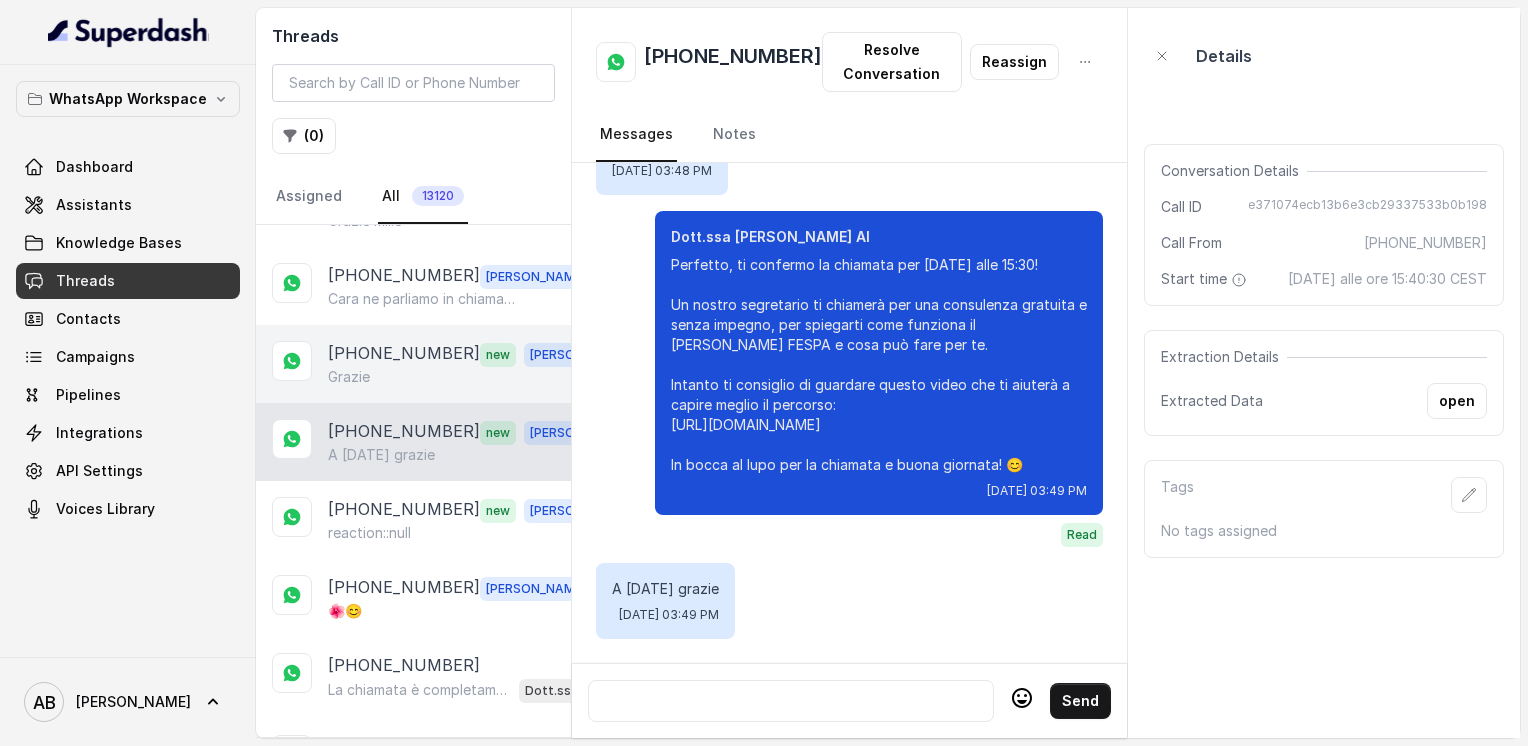 click on "Grazie" at bounding box center (469, 377) 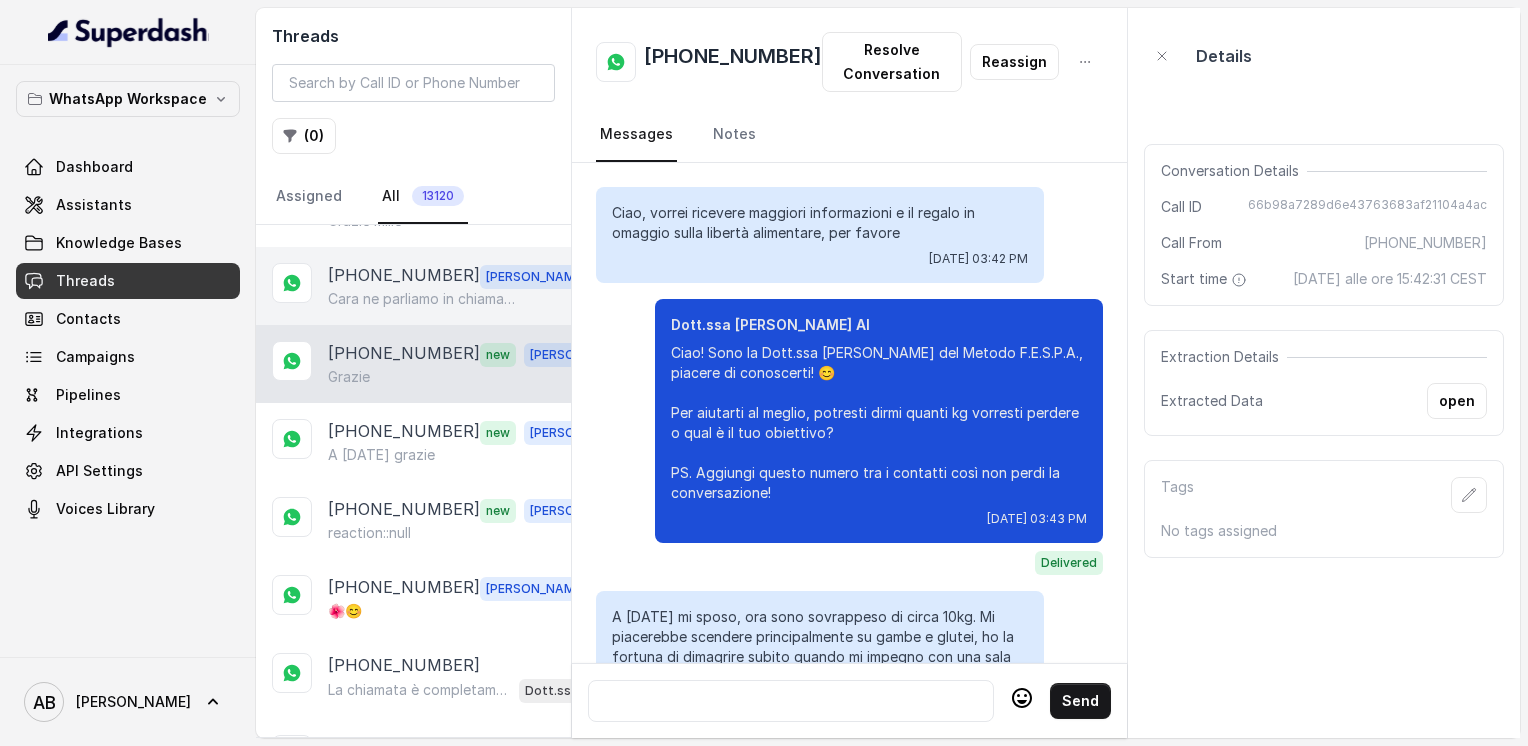 scroll, scrollTop: 2132, scrollLeft: 0, axis: vertical 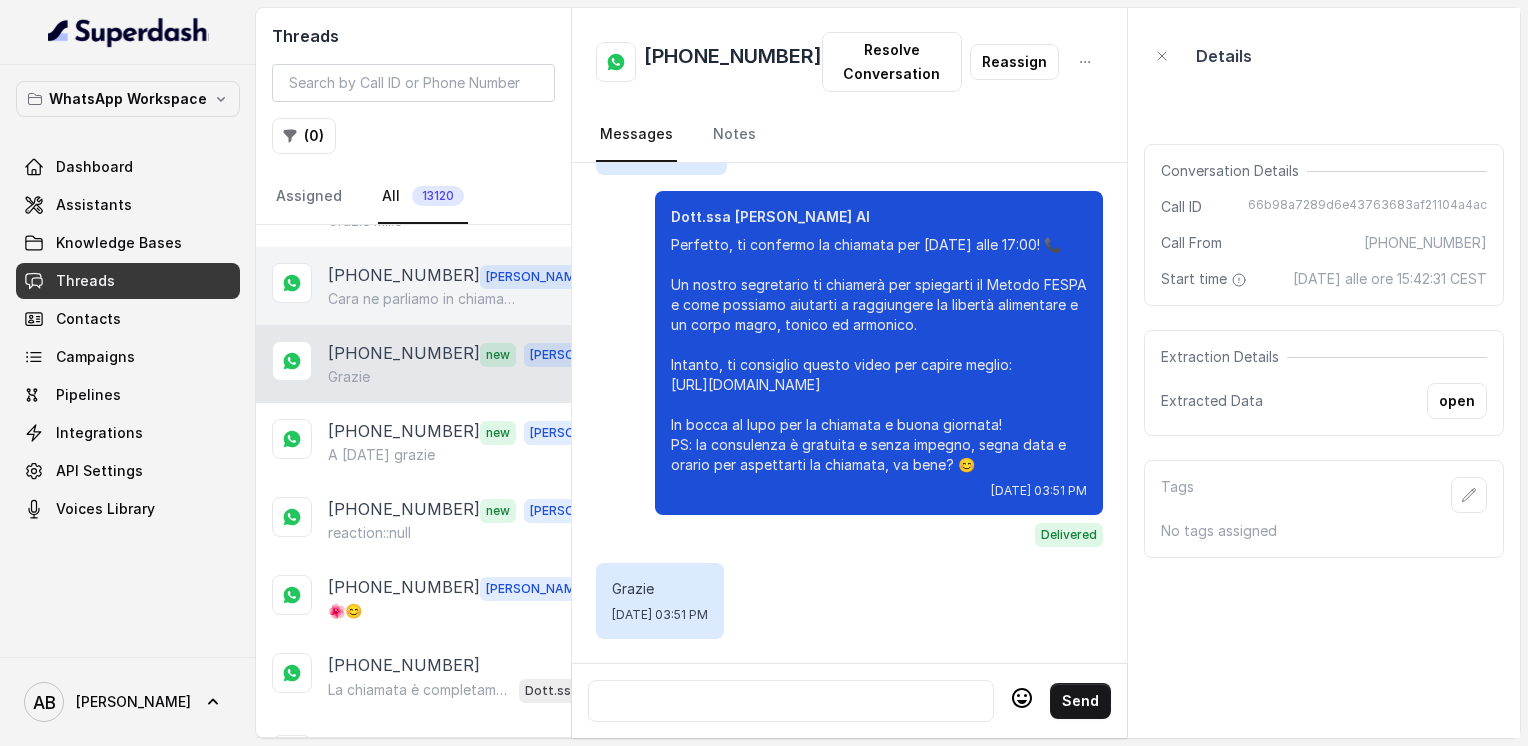 click on "Cara ne parliamo in chiamata di questi aspetti .." at bounding box center [424, 299] 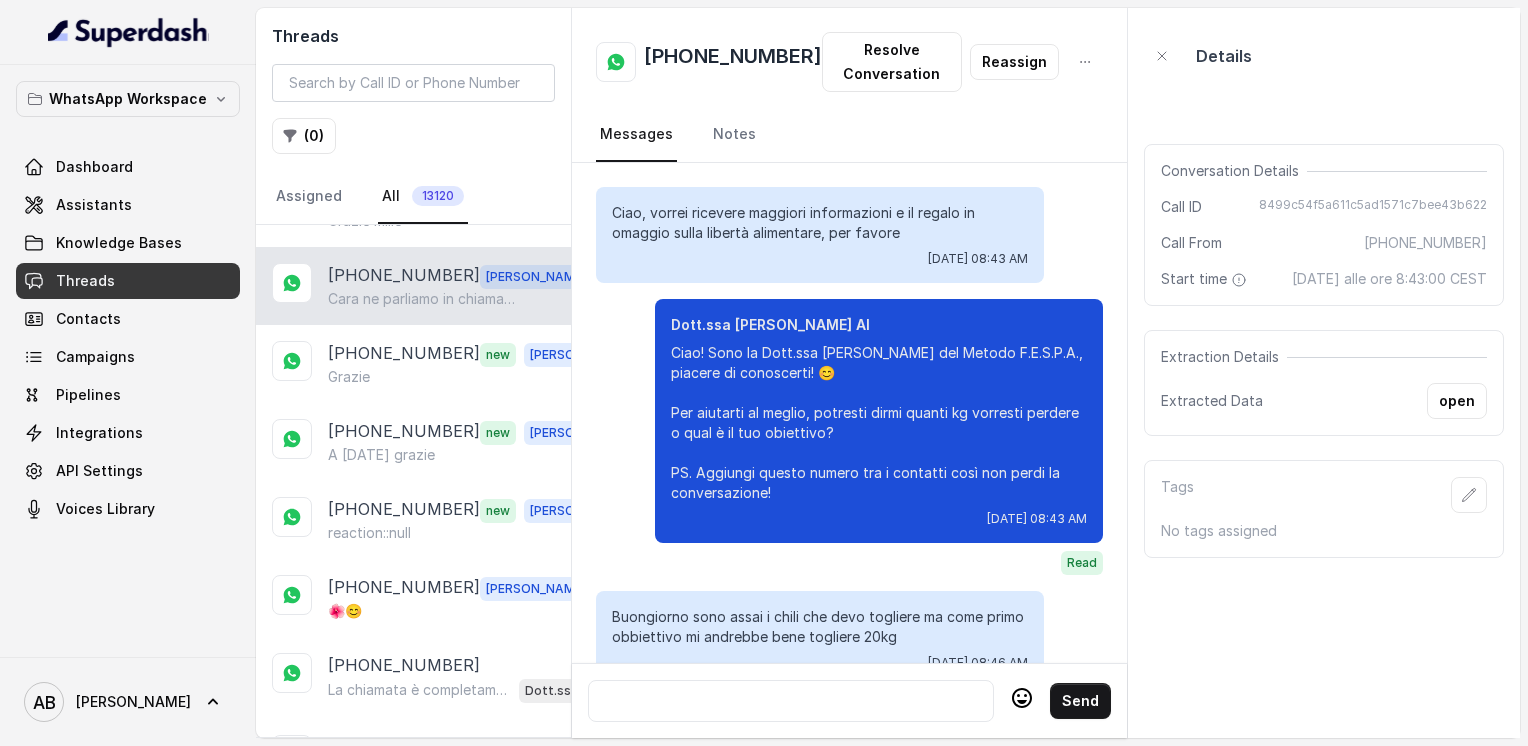 scroll, scrollTop: 2636, scrollLeft: 0, axis: vertical 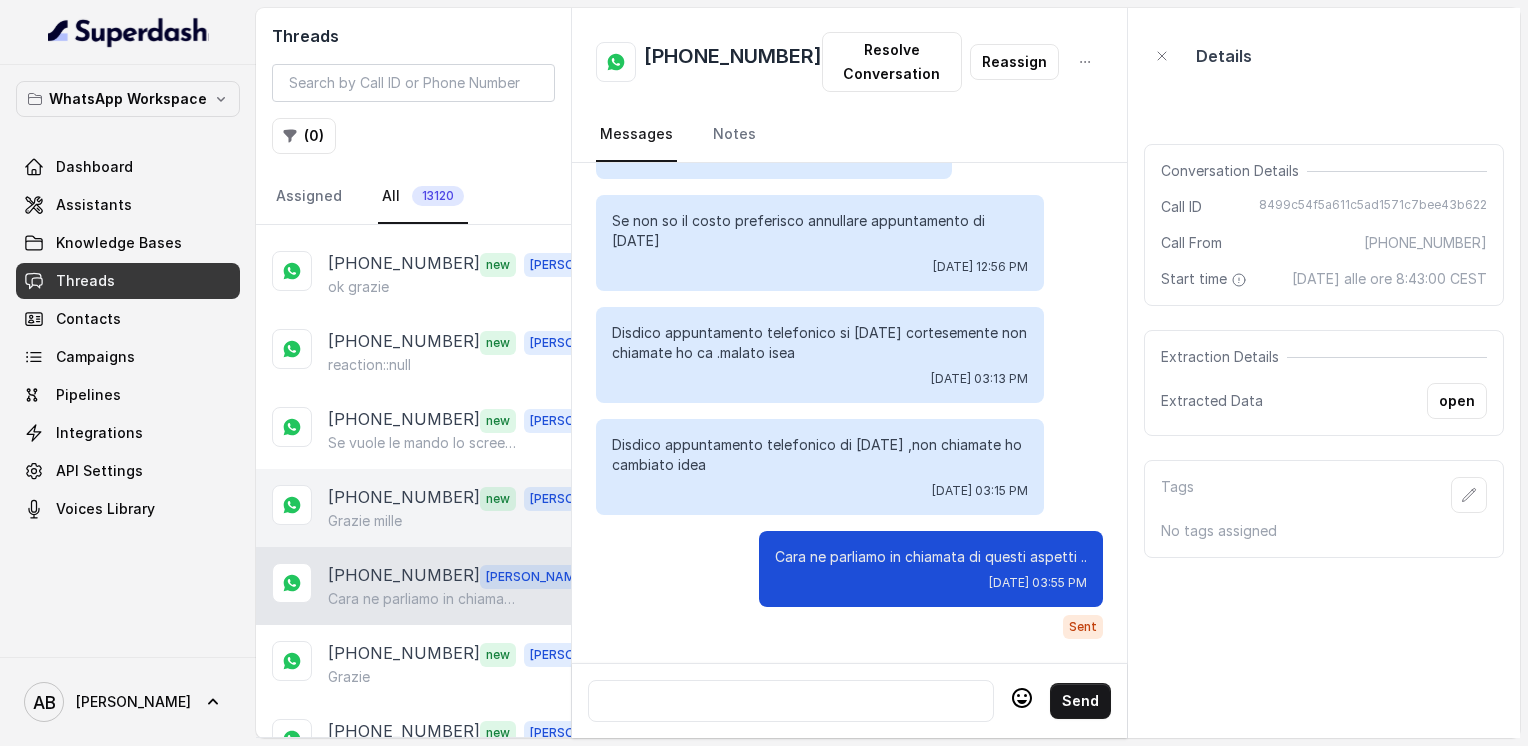 click on "[PHONE_NUMBER]" at bounding box center (404, 498) 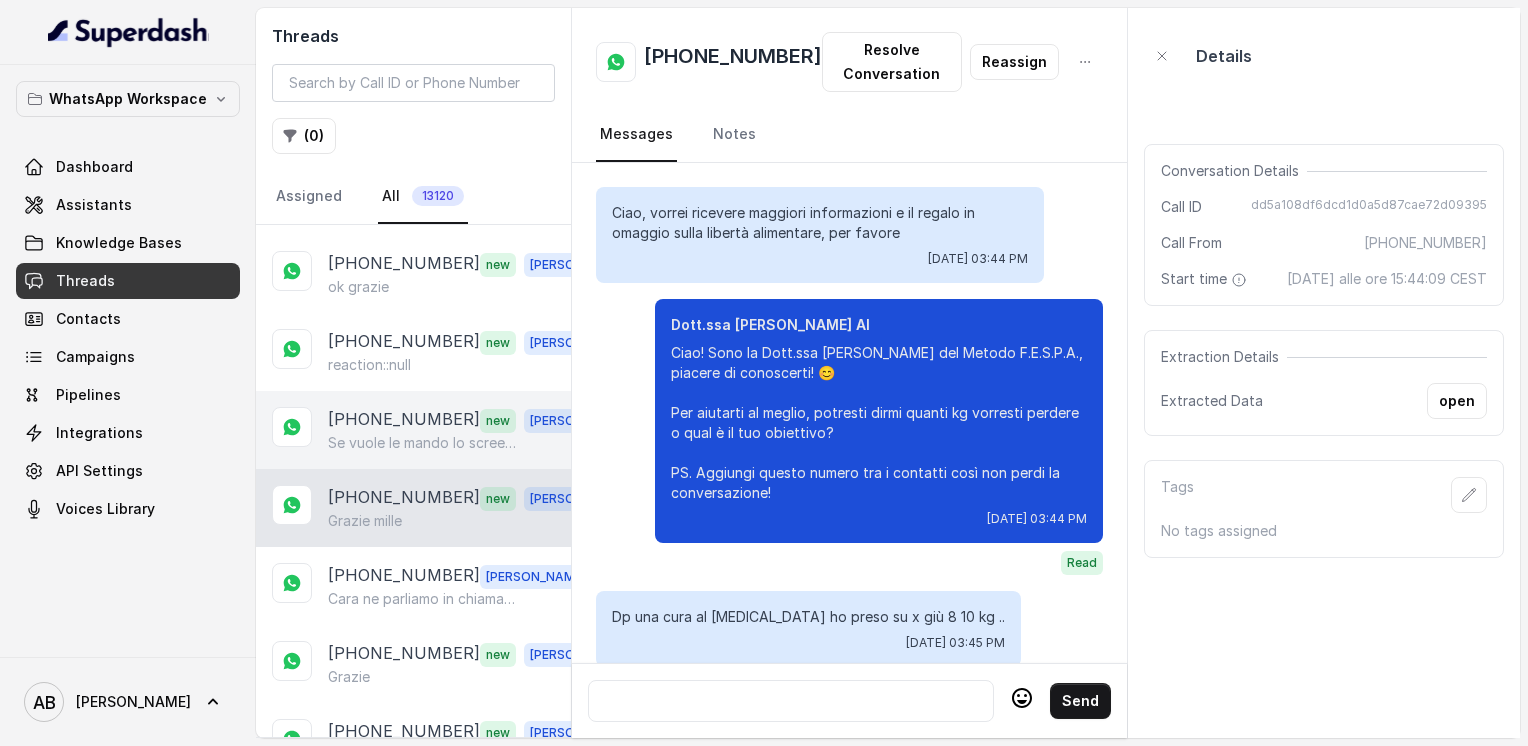 scroll, scrollTop: 2784, scrollLeft: 0, axis: vertical 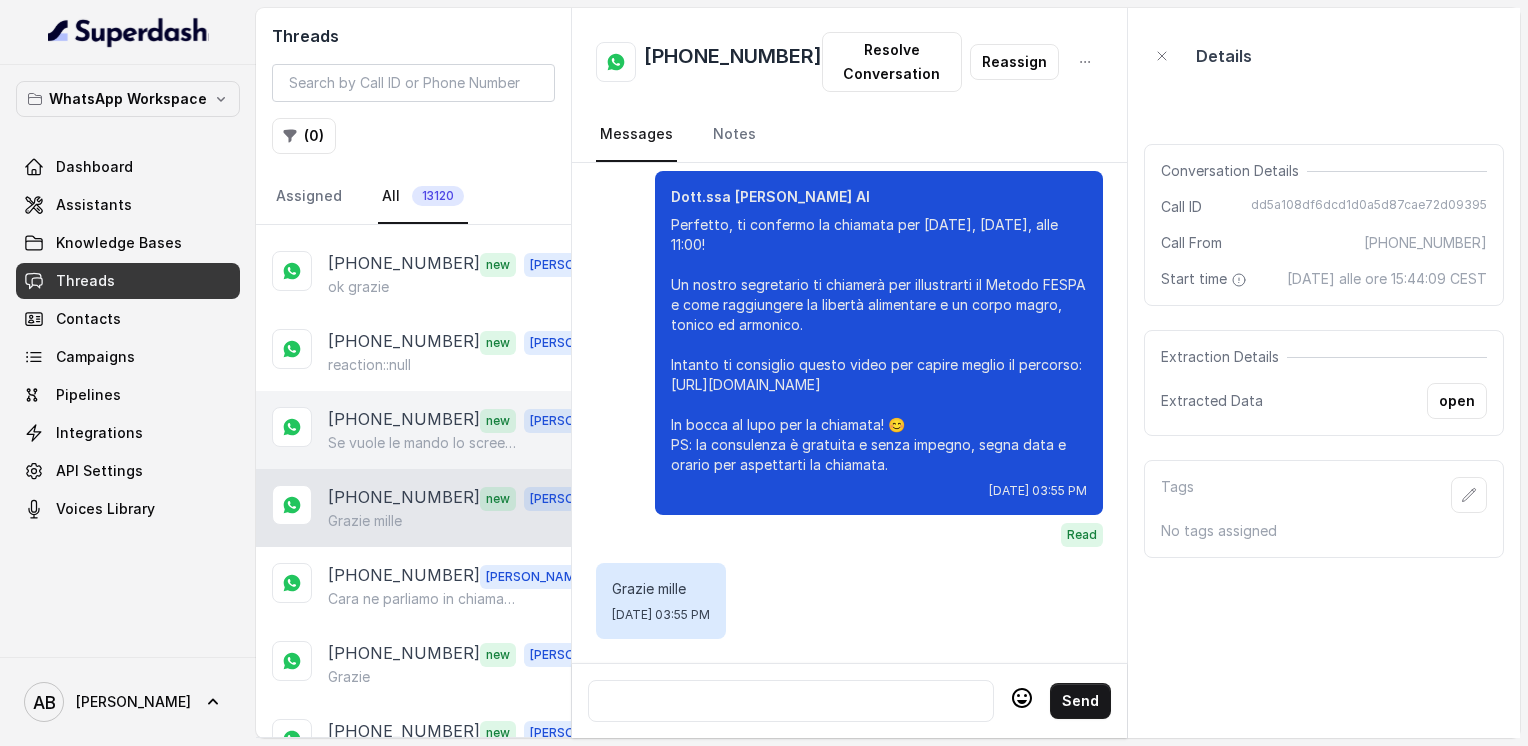 click on "Se vuole le mando lo screen delle chiamate" at bounding box center [424, 443] 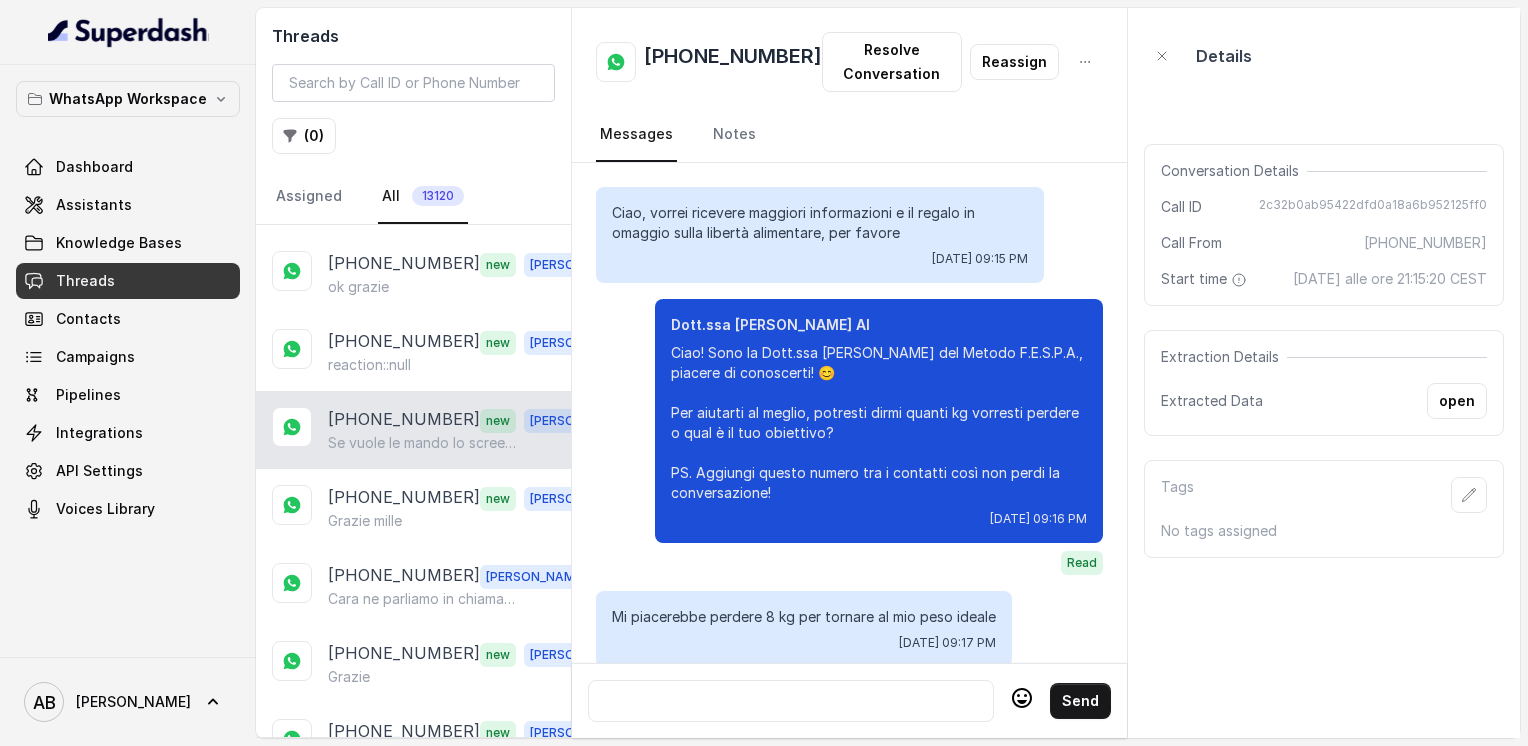 scroll, scrollTop: 3704, scrollLeft: 0, axis: vertical 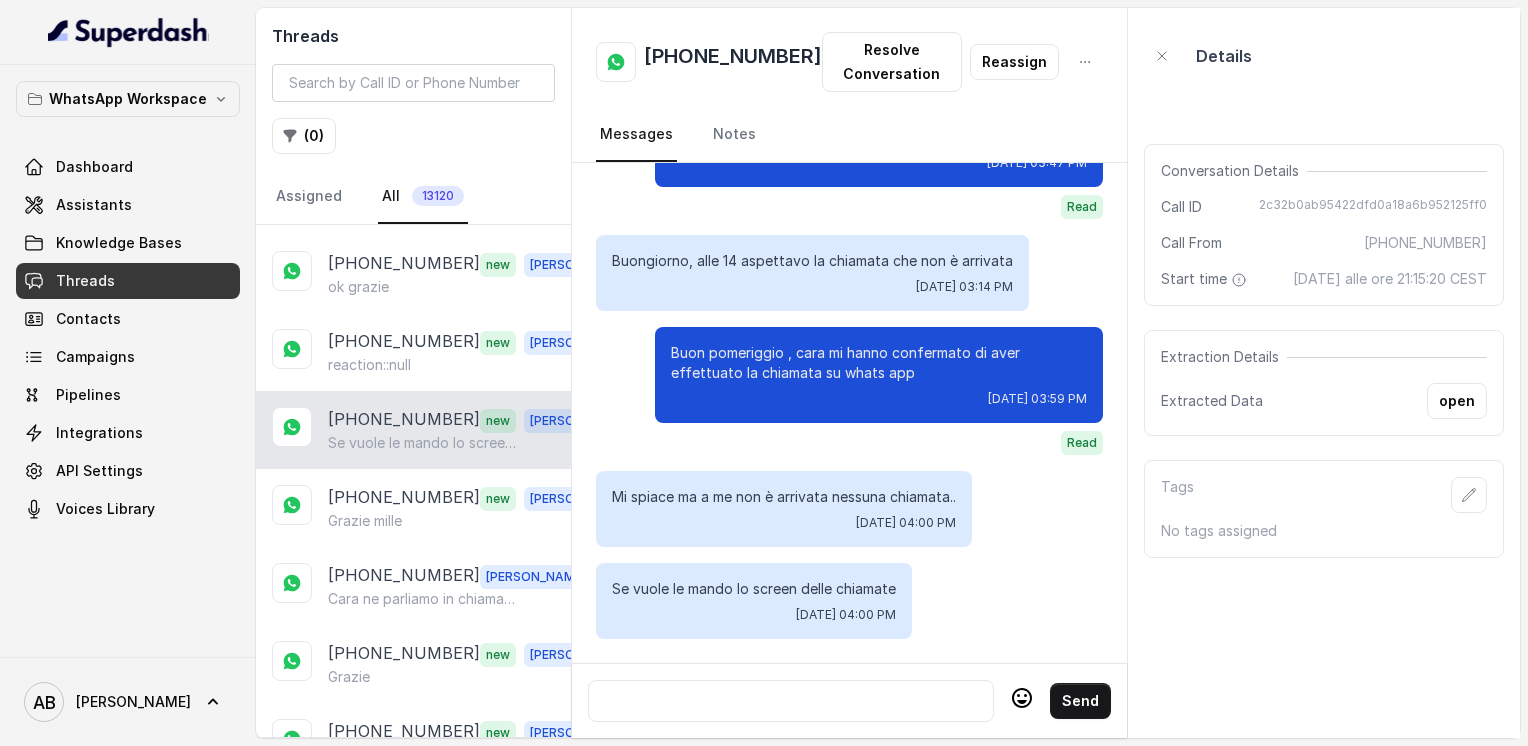 click on "[PHONE_NUMBER]" at bounding box center (733, 62) 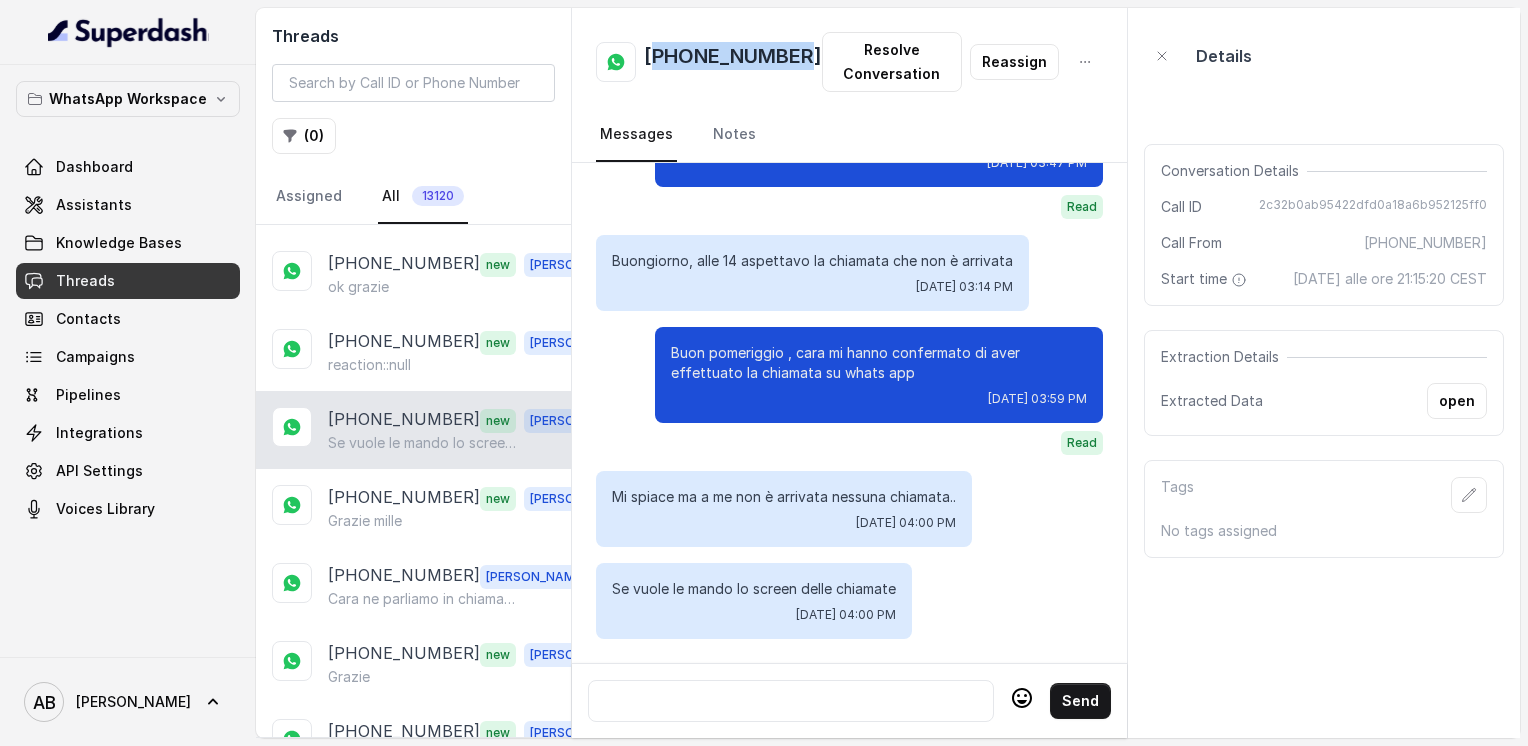 click on "[PHONE_NUMBER]" at bounding box center (733, 62) 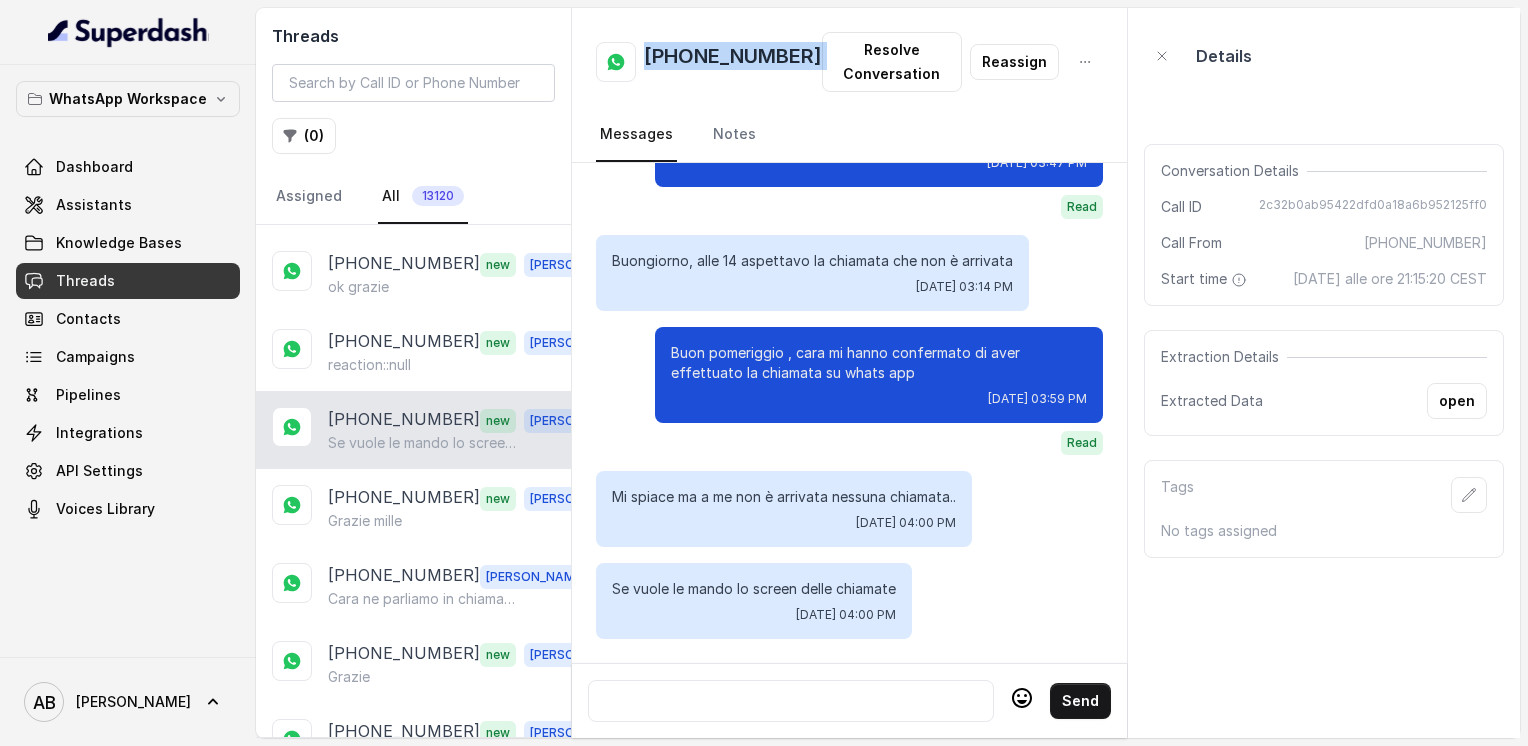 click on "[PHONE_NUMBER]" at bounding box center [733, 62] 